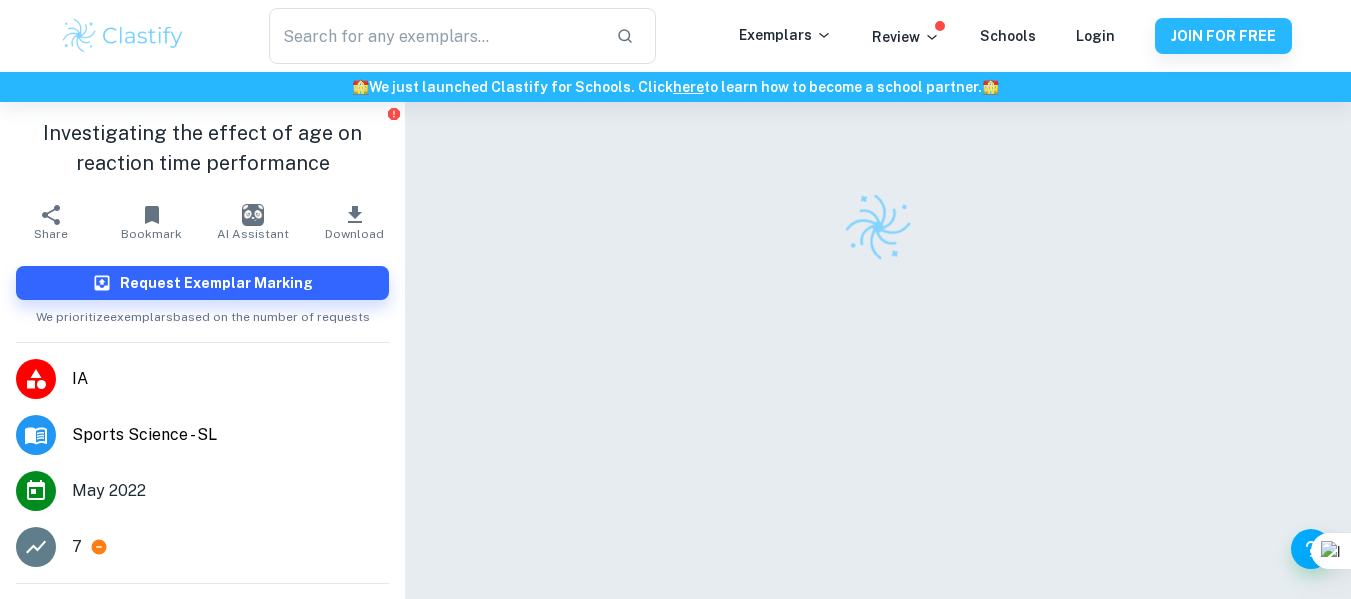 scroll, scrollTop: 0, scrollLeft: 0, axis: both 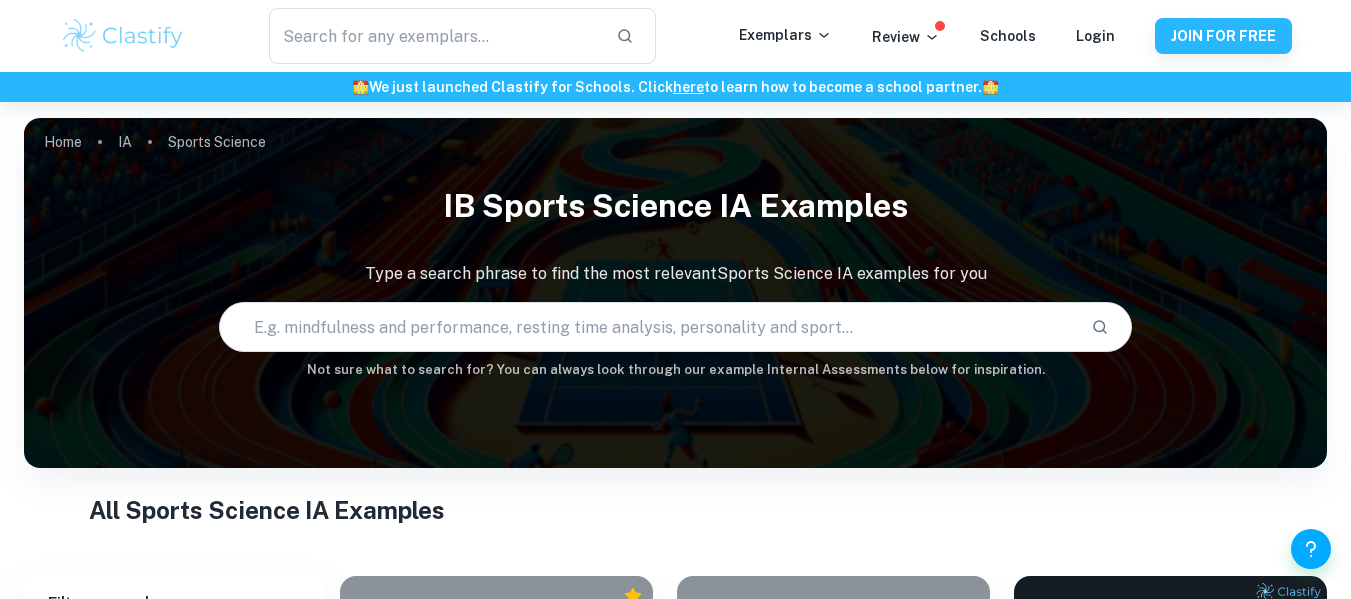 click on "Sports Science Type a subject" at bounding box center (174, 925) 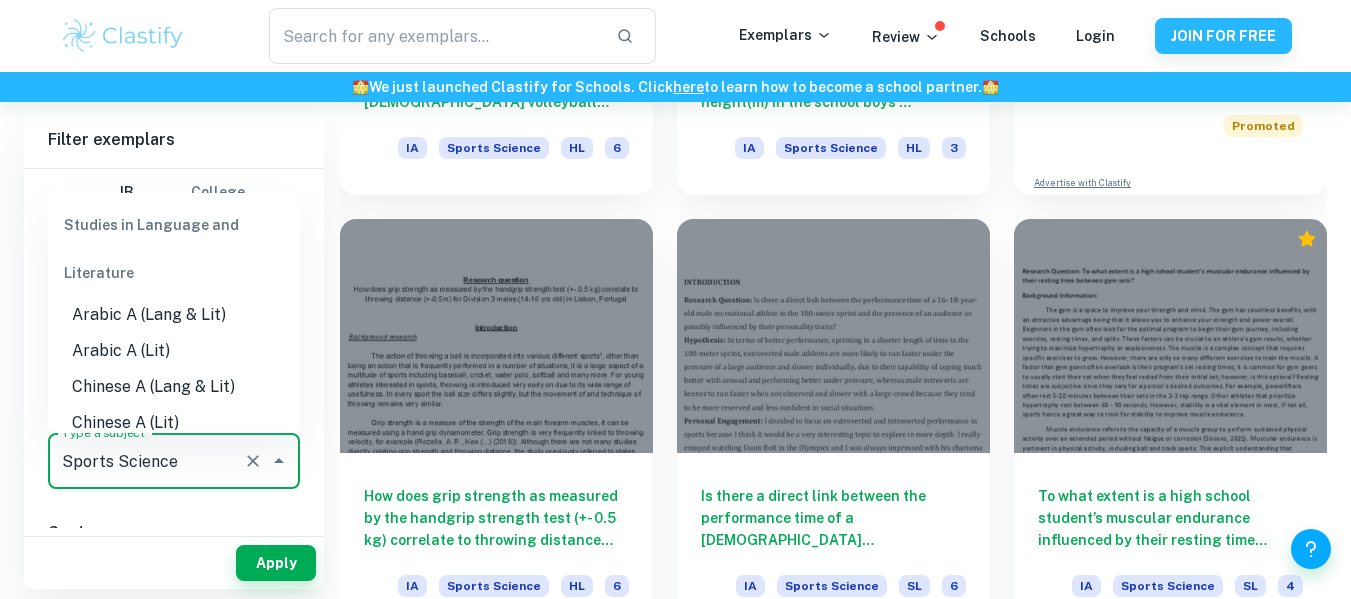 scroll, scrollTop: 796, scrollLeft: 0, axis: vertical 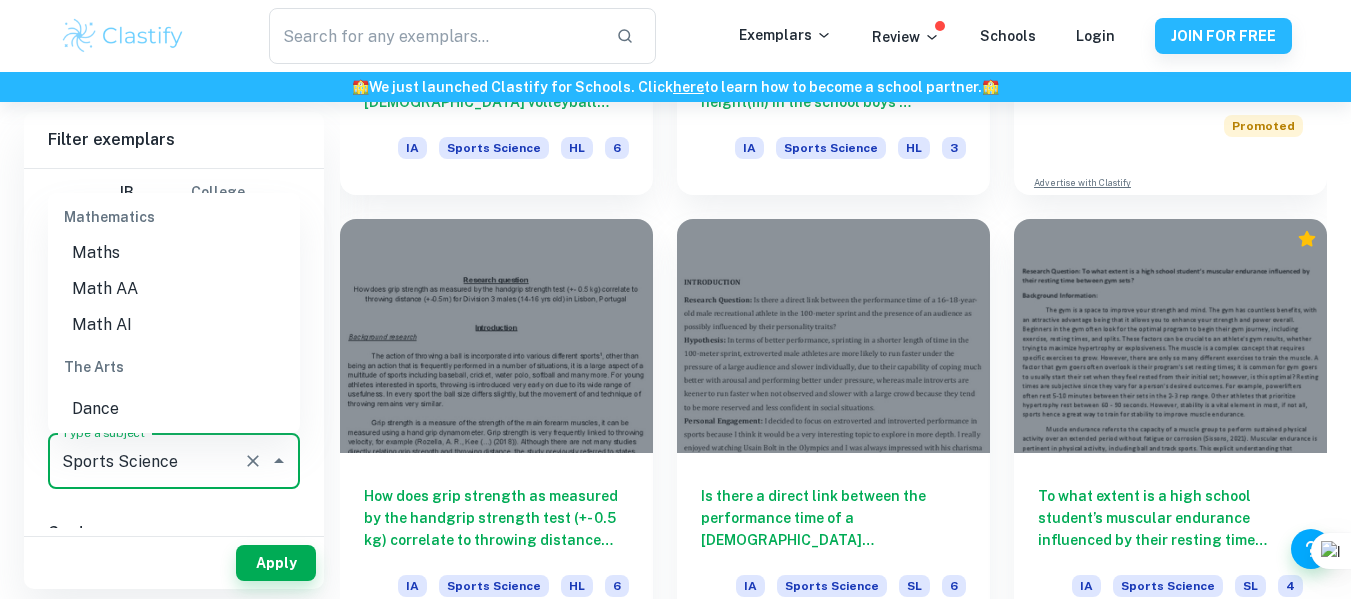 click on "Math AI" at bounding box center (174, 325) 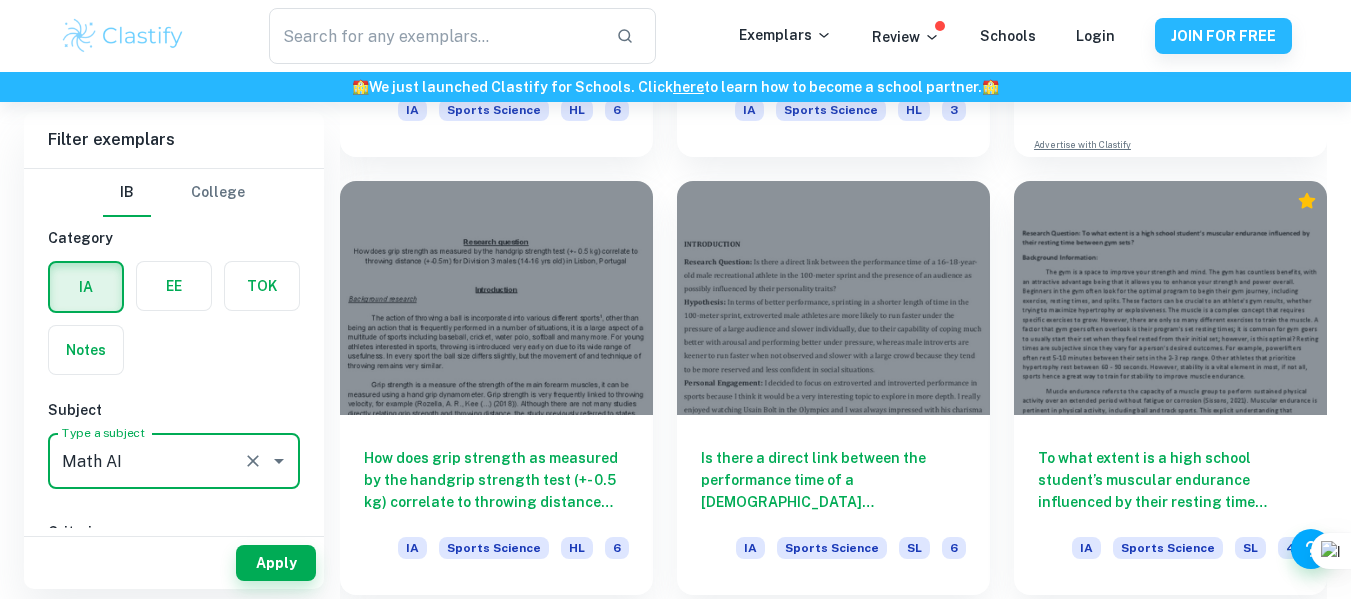 scroll, scrollTop: 826, scrollLeft: 0, axis: vertical 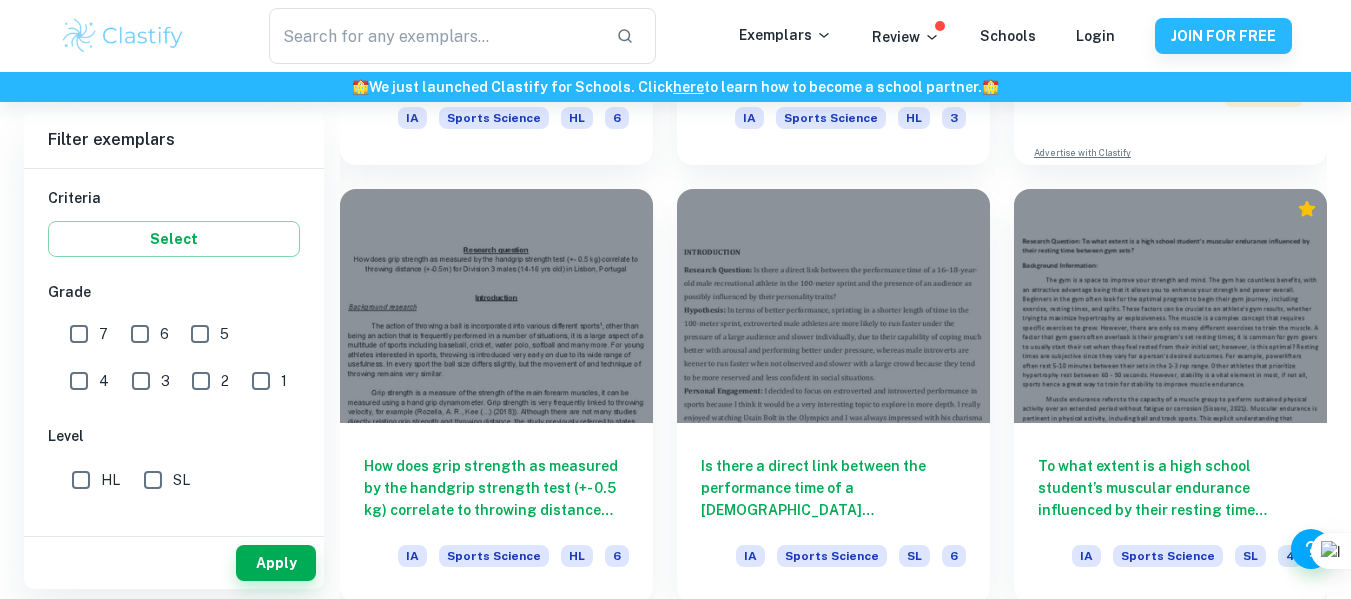 click on "6" at bounding box center [140, 334] 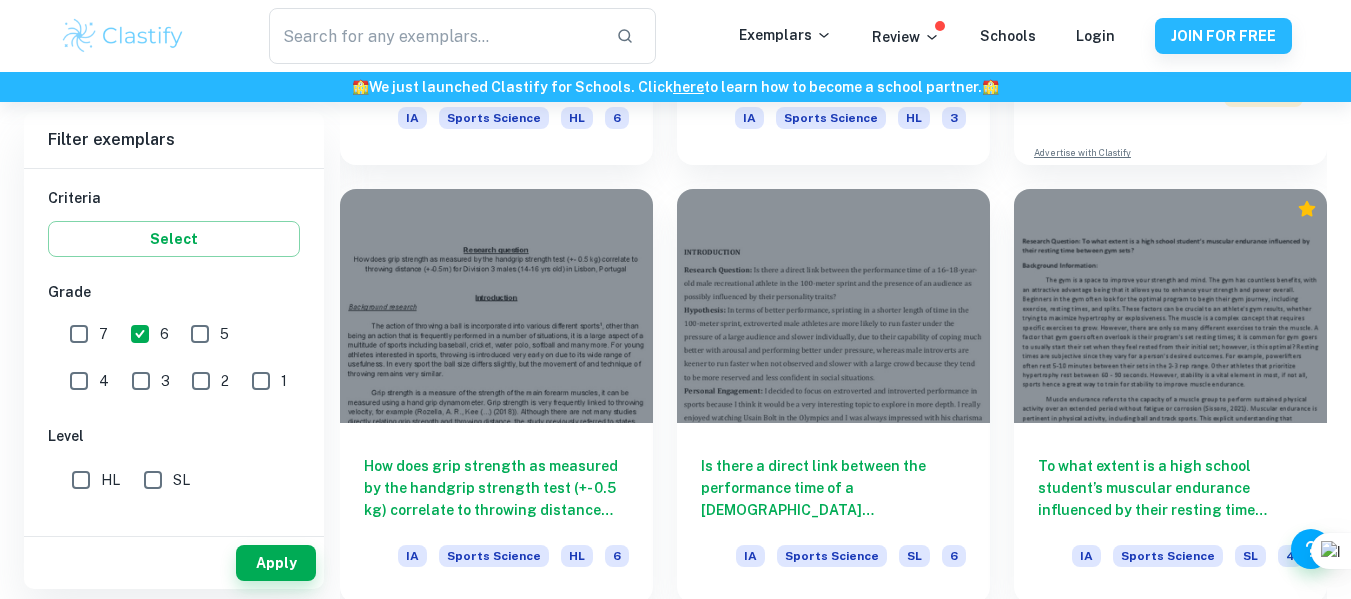 click on "7" at bounding box center (79, 334) 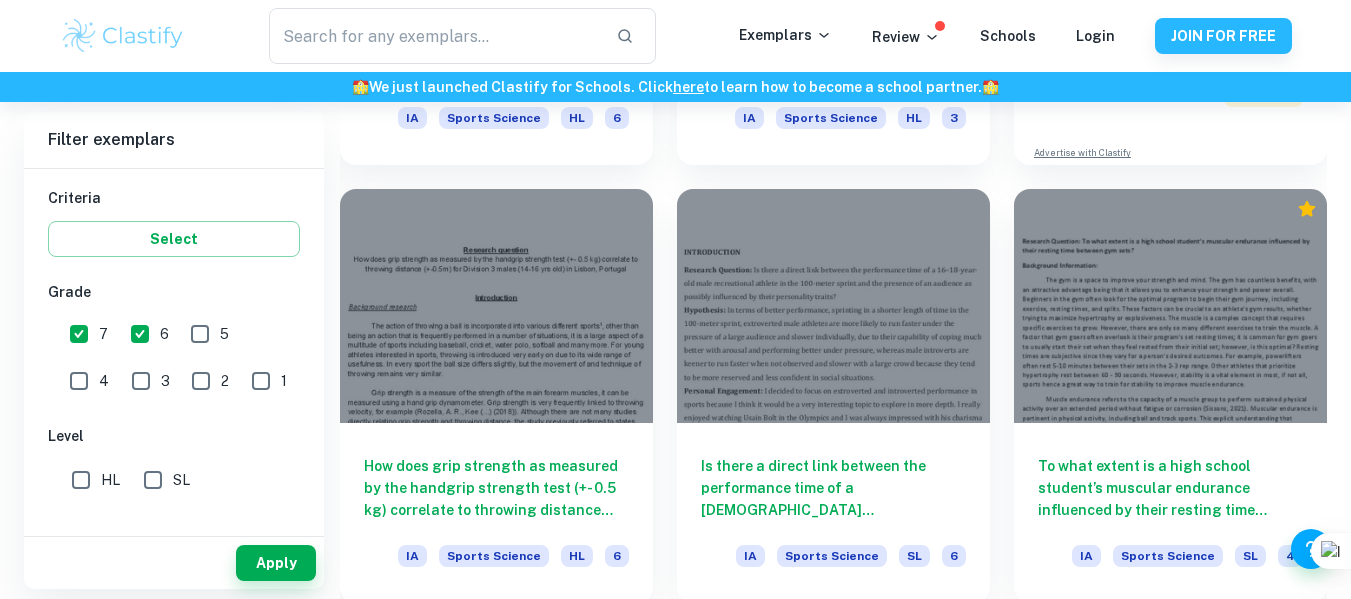 click on "SL" at bounding box center (171, 476) 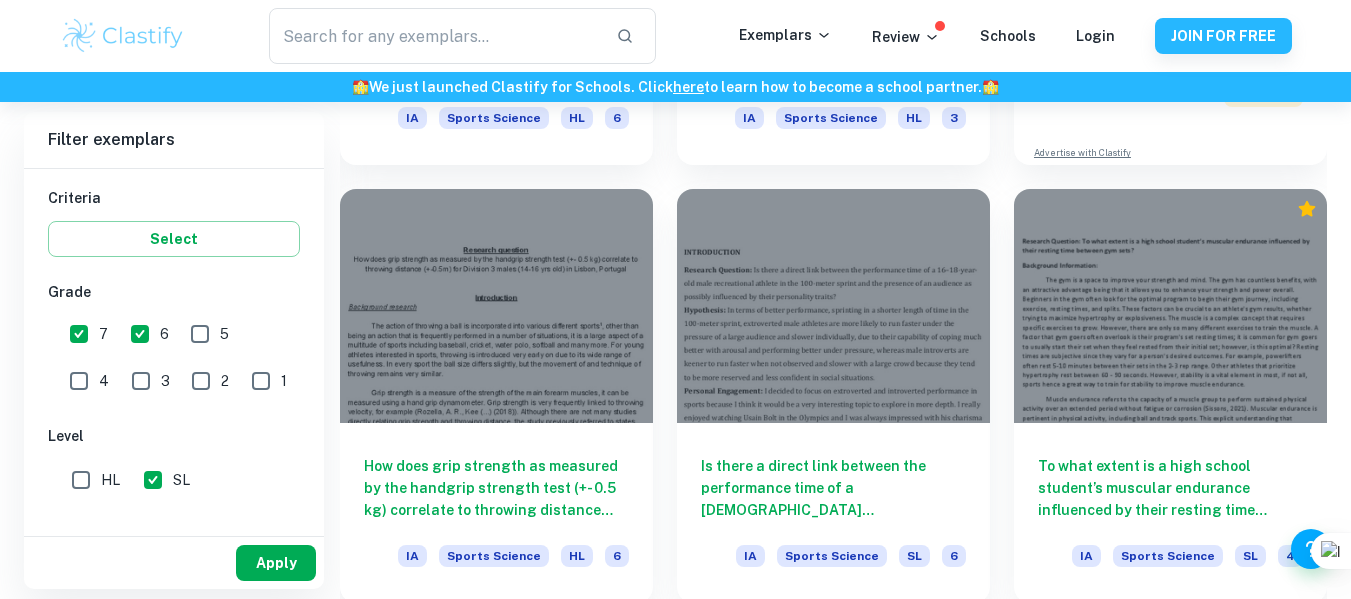 click on "Apply" at bounding box center (276, 563) 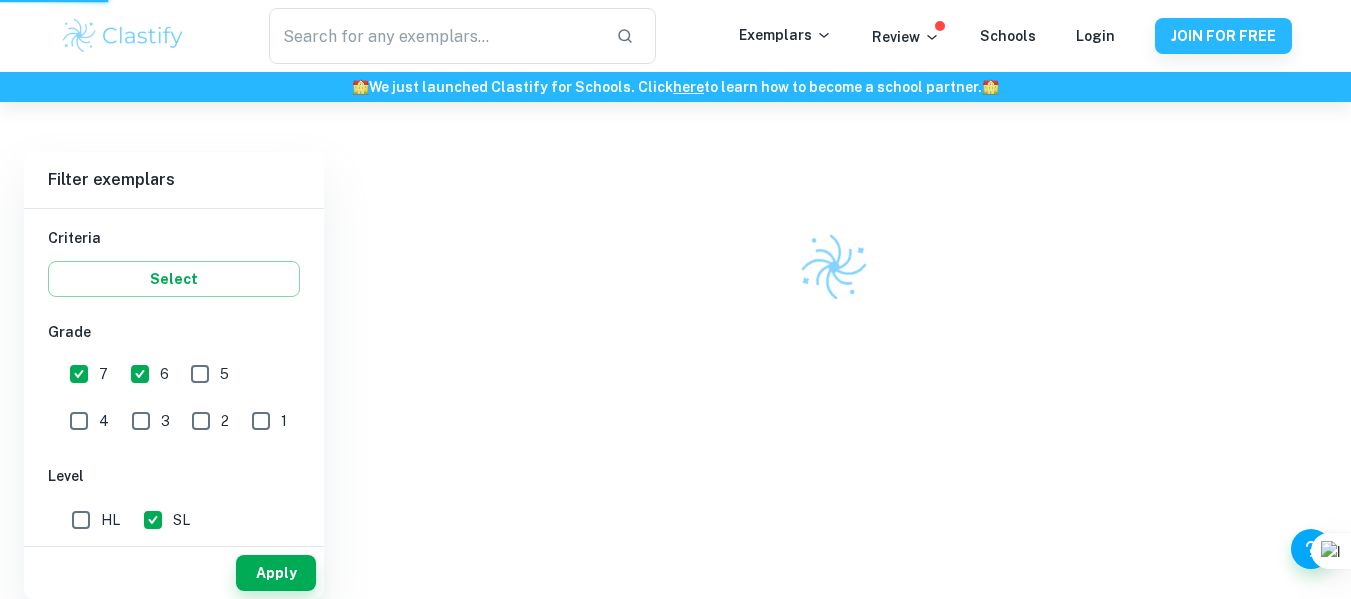 scroll, scrollTop: 394, scrollLeft: 0, axis: vertical 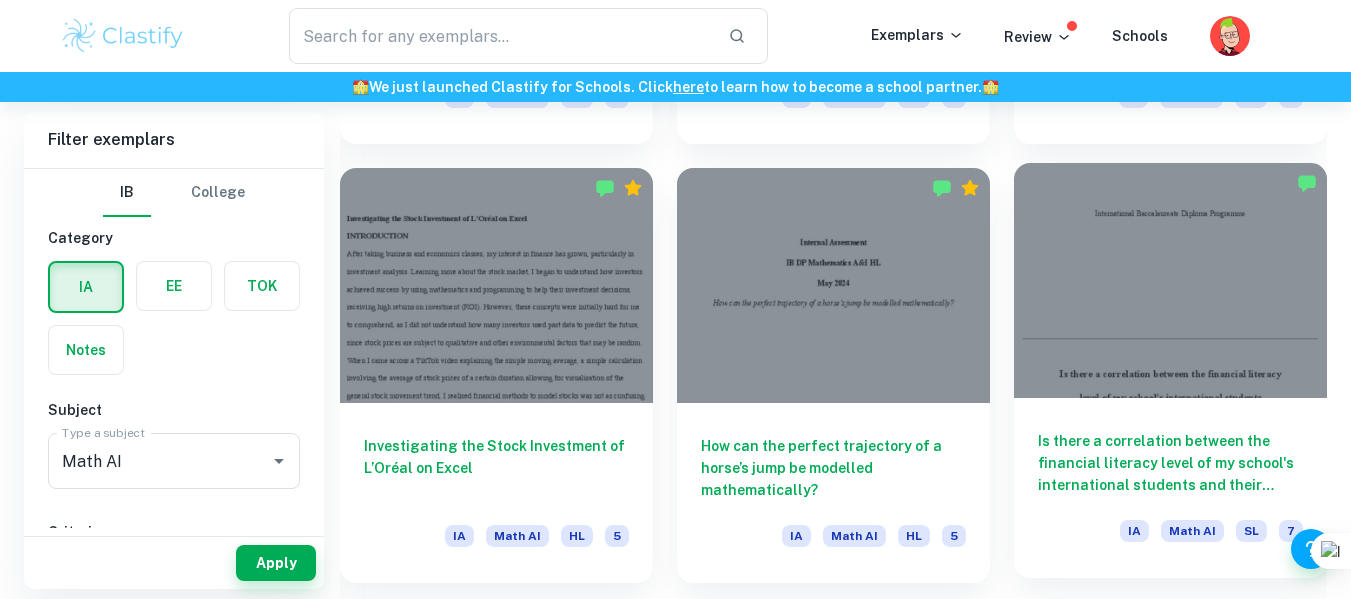 click at bounding box center [1170, 280] 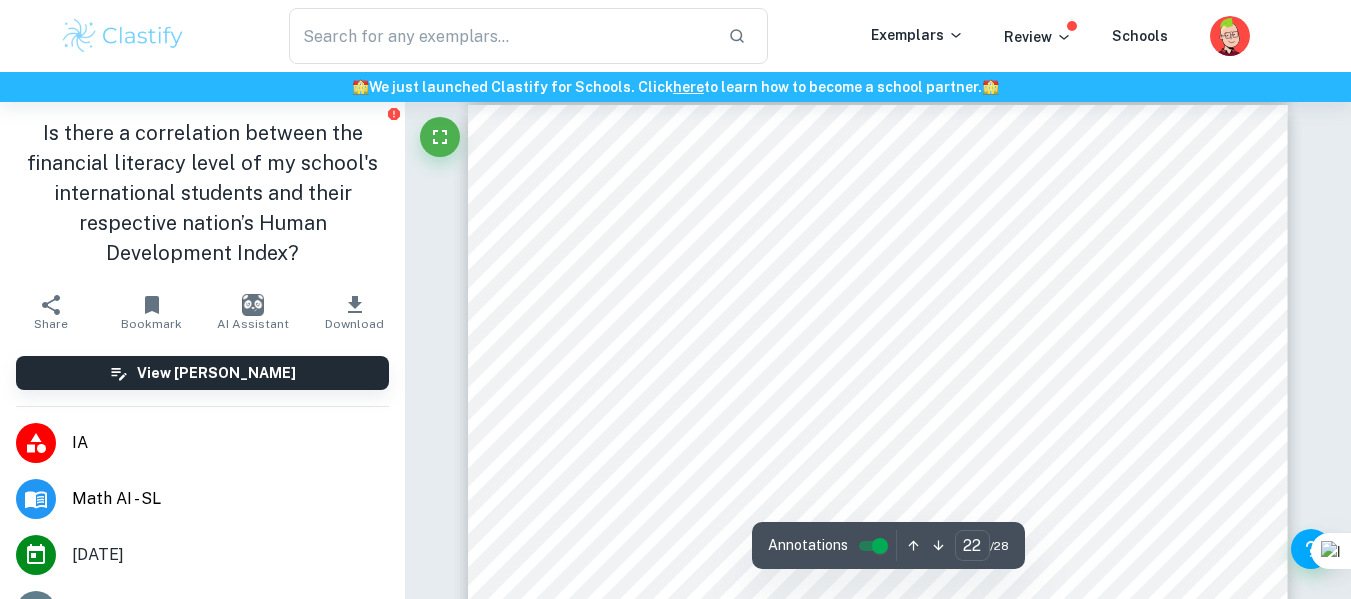 scroll, scrollTop: 22619, scrollLeft: 0, axis: vertical 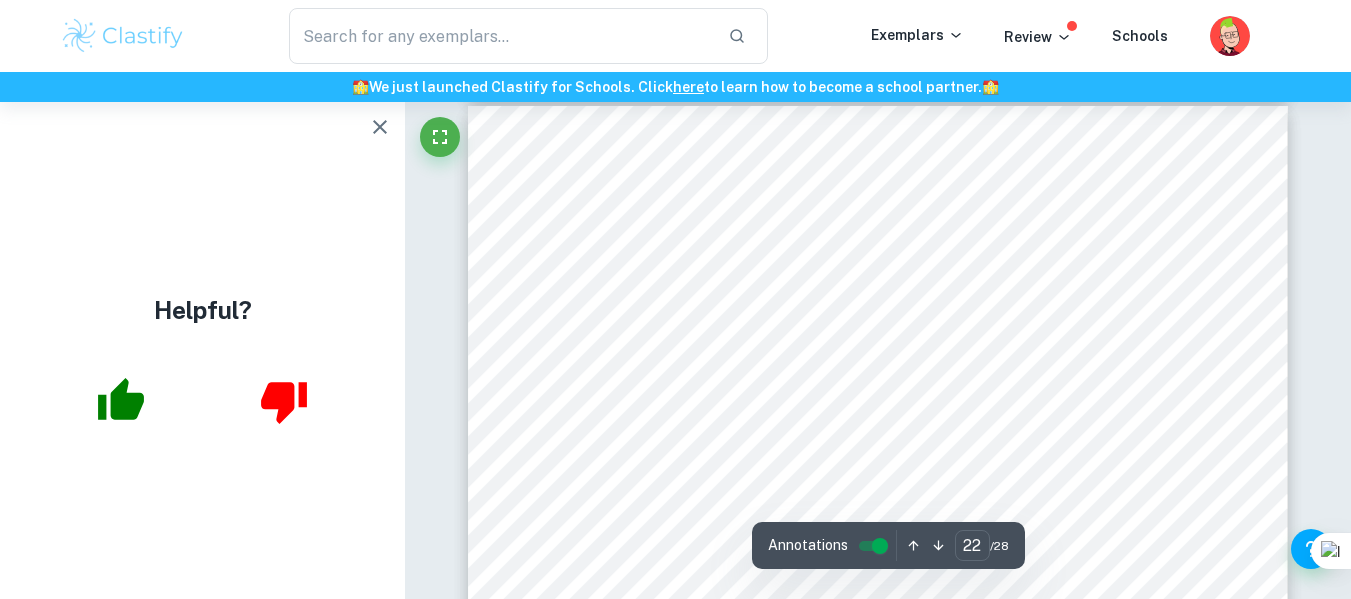 click on "REFERENCES [PERSON_NAME] (2023).   Financial Literacy: What It Is, and Why It Is So Important . Investopedia. Retrieved [DATE], from [URL][DOMAIN_NAME] [PERSON_NAME] (2023, [DATE]).   20+ Compelling Financial Literacy Statistics [2023] . Zippia. Retrieved [DATE], from [URL][DOMAIN_NAME] [PERSON_NAME] (2023).   [PERSON_NAME] Correlation Coefficient - A Beginners Guide . Analytics [PERSON_NAME]. Retrieved [DATE], from [URL][DOMAIN_NAME] coefficient/ United Nations Development Programme. (n.d.).   Human Development Index | Human Development Reports . Human Development Reports. Retrieved [DATE], from [URL][DOMAIN_NAME] 21" at bounding box center (878, 636) 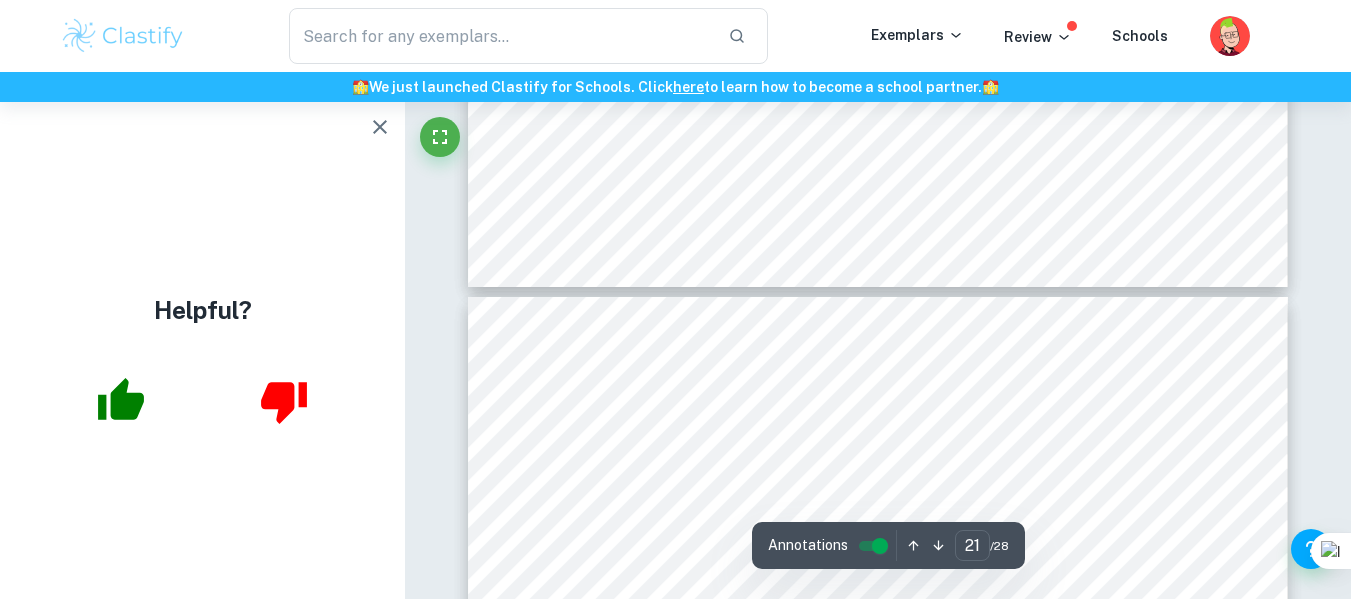 scroll, scrollTop: 21350, scrollLeft: 0, axis: vertical 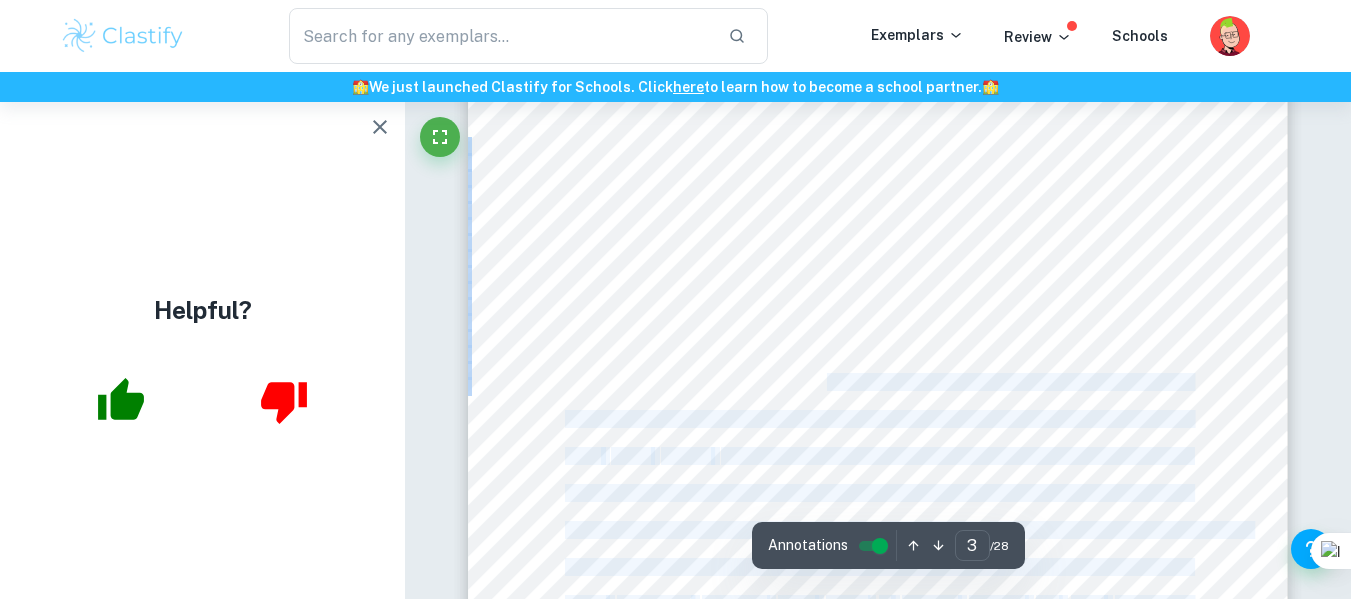 drag, startPoint x: 595, startPoint y: 192, endPoint x: 522, endPoint y: 78, distance: 135.36986 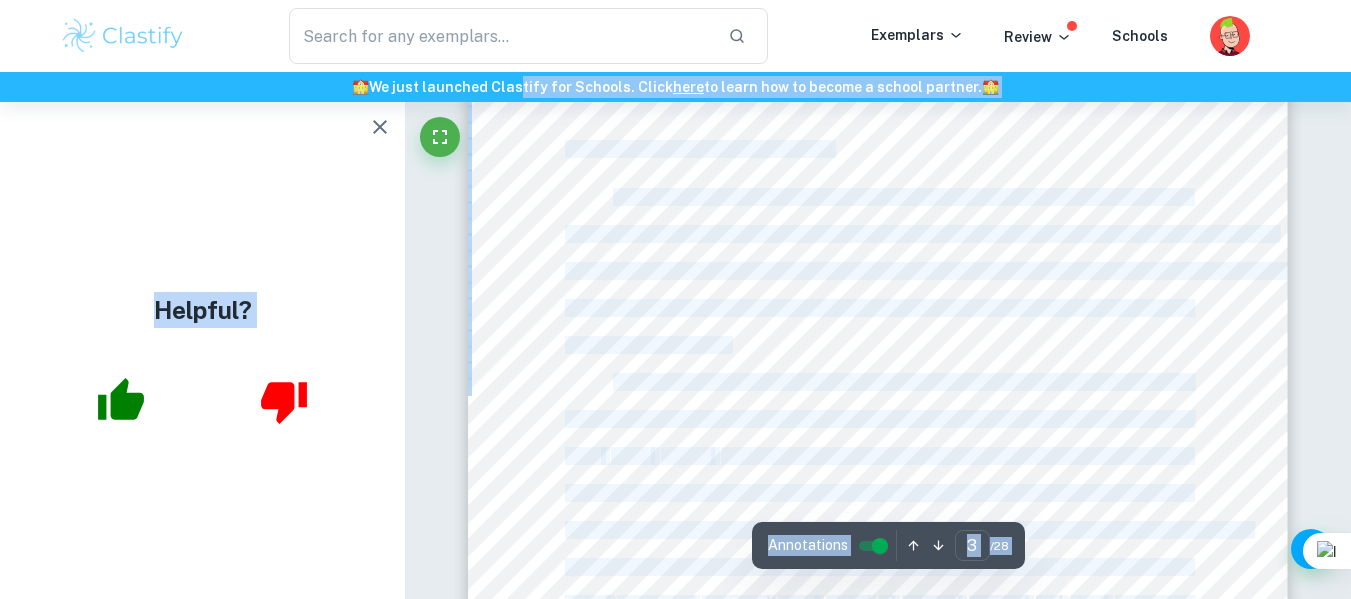 drag, startPoint x: 574, startPoint y: 201, endPoint x: 573, endPoint y: 184, distance: 17.029387 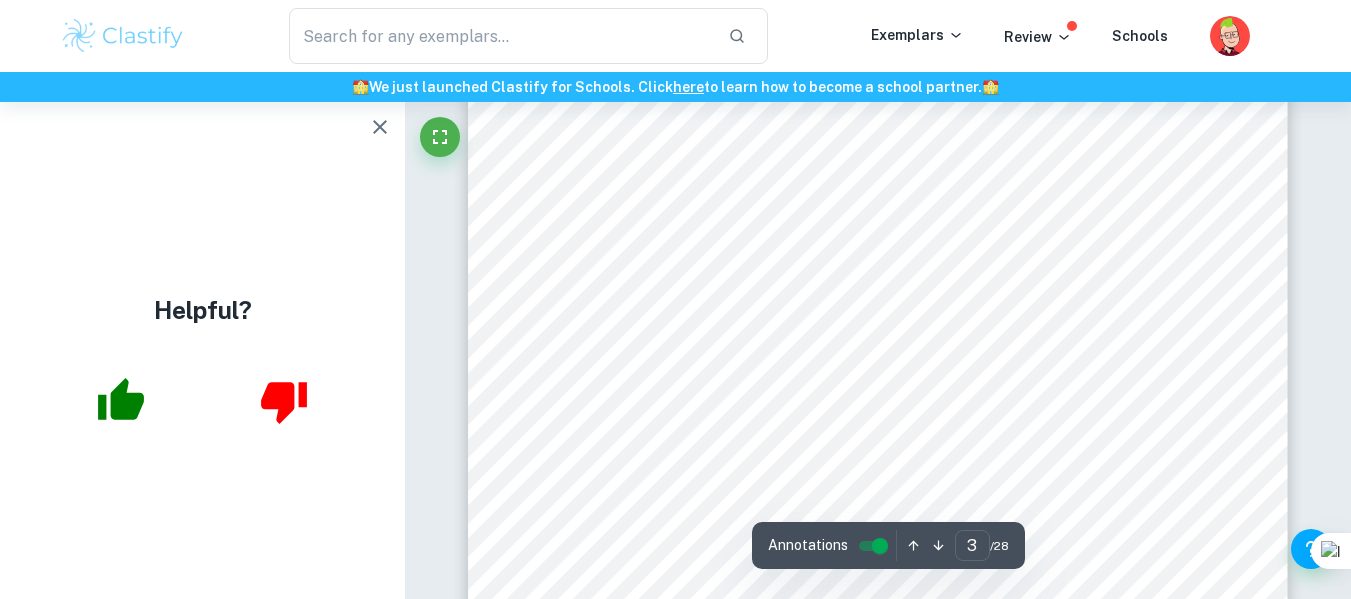 drag, startPoint x: 597, startPoint y: 193, endPoint x: 690, endPoint y: 214, distance: 95.34149 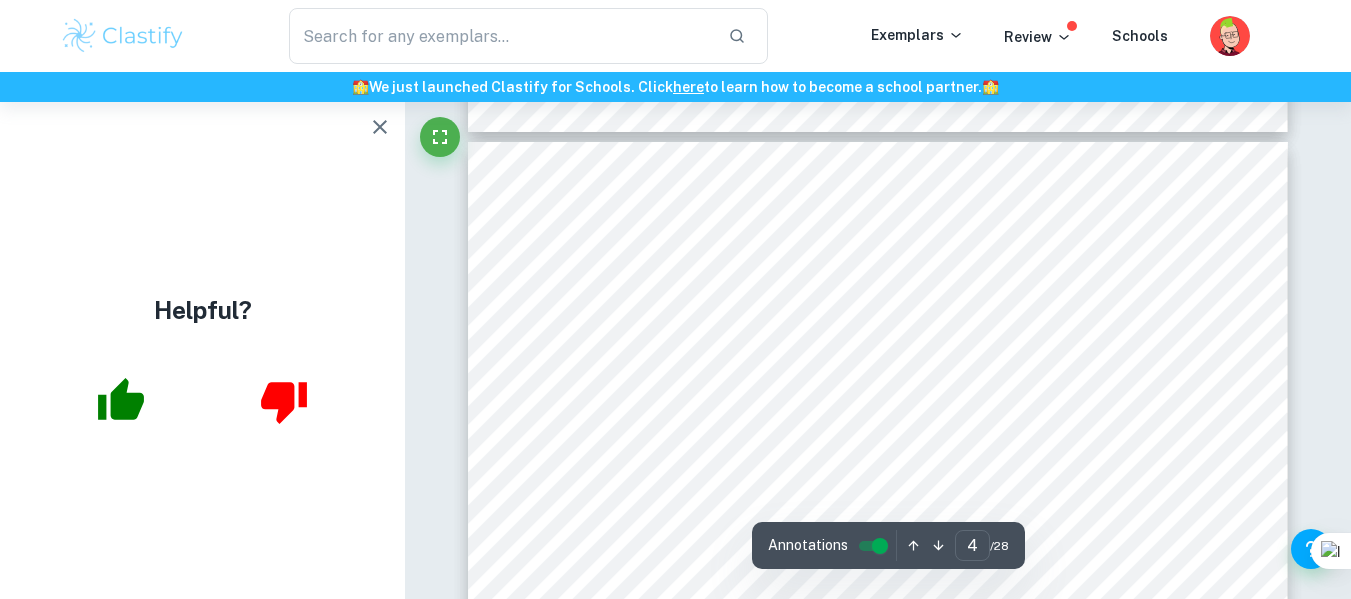 scroll, scrollTop: 3456, scrollLeft: 0, axis: vertical 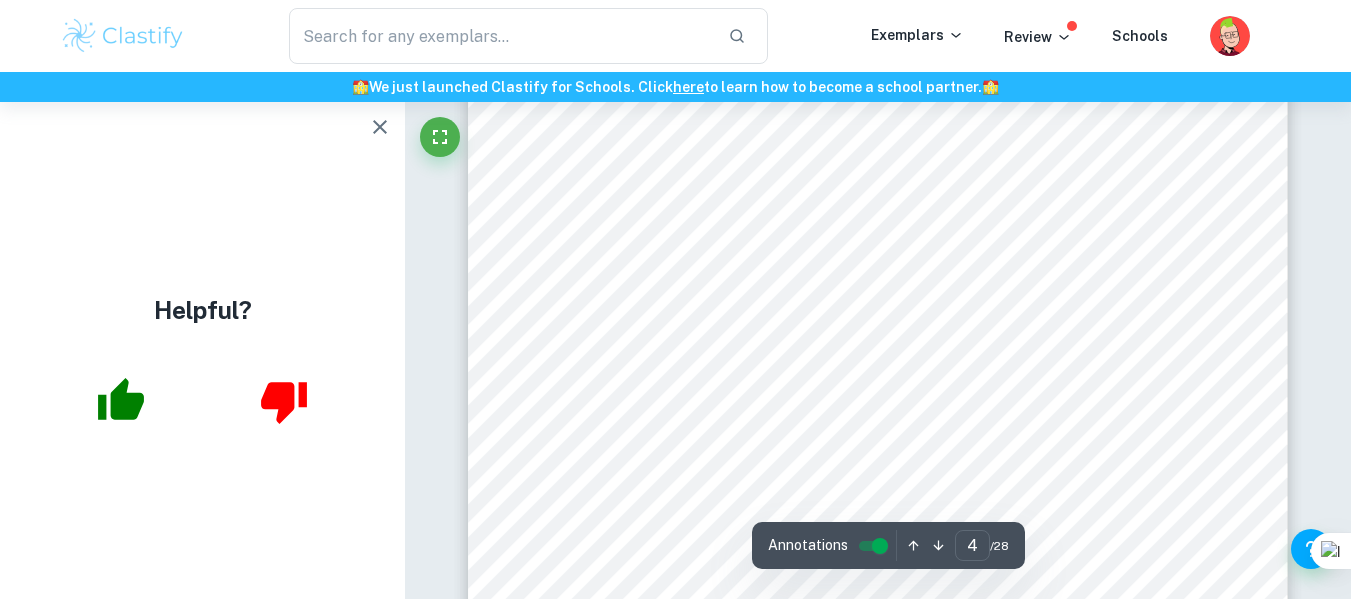 click on "Therefore, this essay aims to answer the question , "Is there a correlation between the financial literacy level of international students and their respective nation's Human Development Index?"   This paper hypothesizes that there might be a moderate linear correlation between the two variables due to the abovementioned factors accounted for by the HDI, which tend to impact people's financial literacy. However, it might not be a strong correlation since other factors, such as personal family incomes, could also be considered when assessing the factors that affect one's financial literacy levels. AIM AND APPROACH As described in the introduction, this exploratory study aims to analyze if there is a correlation between international students' financial literacy level and their home countries' HDI. This analysis will relate the two variables under the conditions usually presented in real life when financial knowledge is required chiefly: students will undertake surprise quizzes and 3" at bounding box center [878, 539] 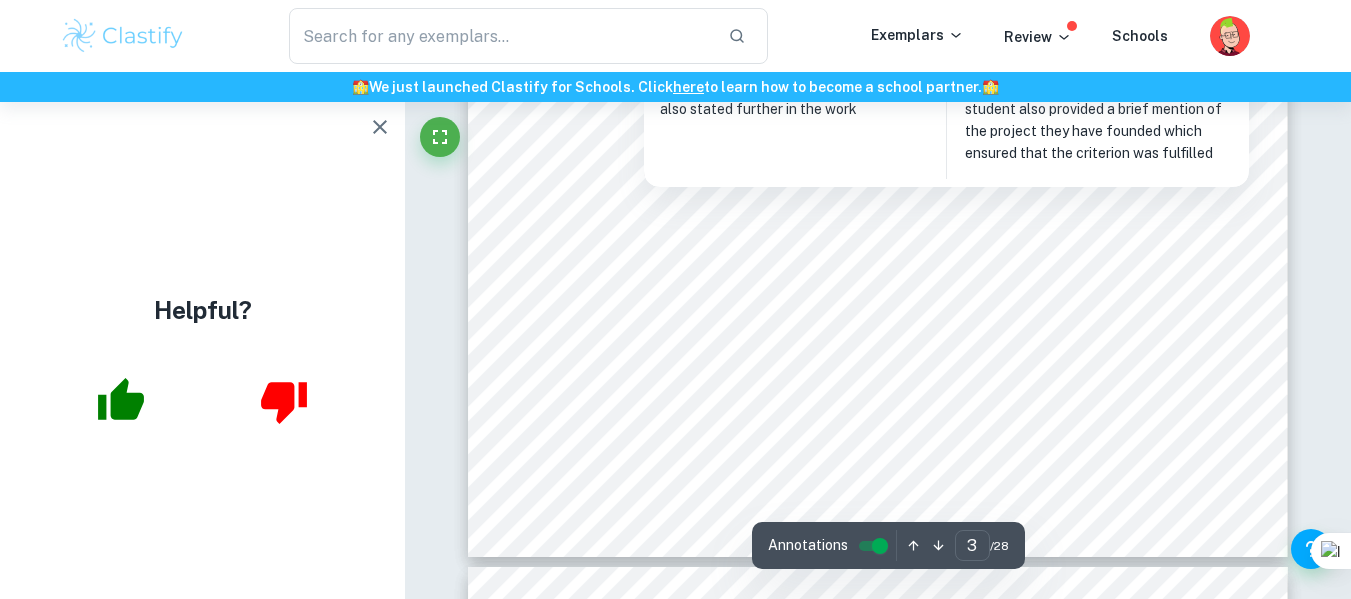 scroll, scrollTop: 2987, scrollLeft: 0, axis: vertical 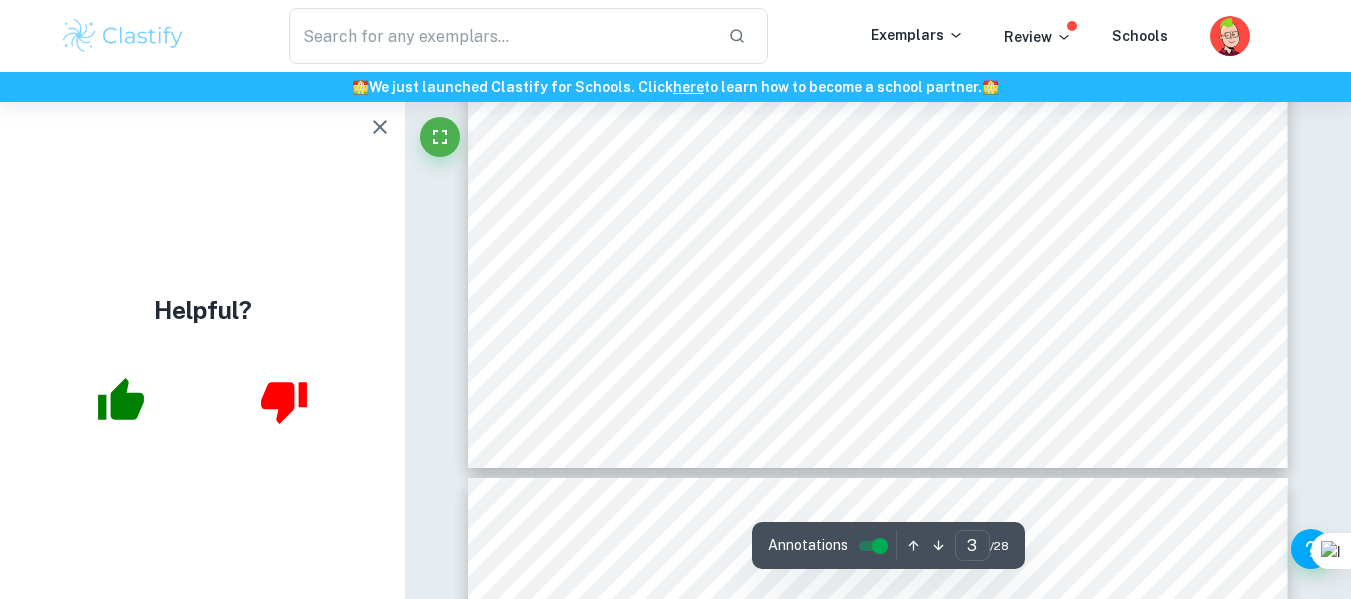 click on "INTRODUCTION AND RATIONALE While 59% of Baby Boomers are considered financially literate, only 36% of Gen Zs are ([PERSON_NAME], 2023). As a future economist passionate about financial literacy but agonized by these statistics, I founded EconoMente, a project in rural [GEOGRAPHIC_DATA] to provide financial education to public high school students, which has reached more than 8,000 students and now includes volunteers from all over the country. However, as an international student myself, who recently moved from a developing country to a developed one, I wondered if my classmates' home countries' Human Development Index   (HDI)   impacts   their levels of financial literacy. Financial literacy is the ability to understand and effectively use various financial skills, including personal financial management, budgeting, and investing ([PERSON_NAME], 2023). I expected that students from developed countries would have a higher level of financial education than those from developing countries due to higher   educational   resources," at bounding box center (878, -62) 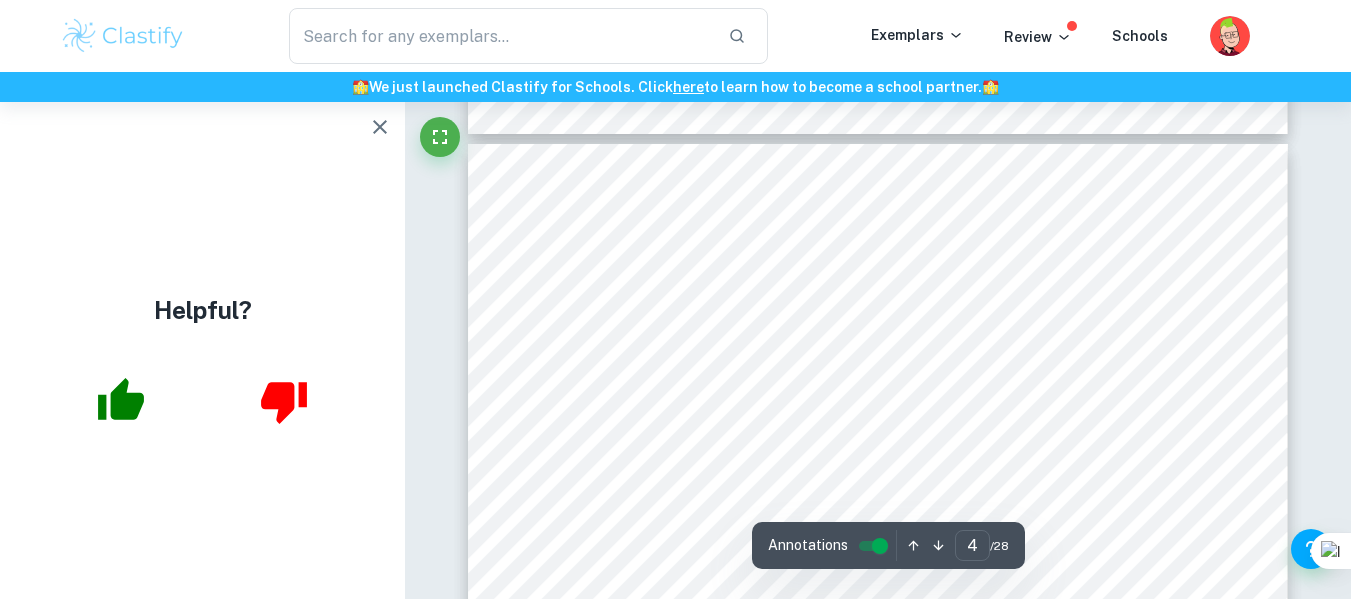 scroll, scrollTop: 3322, scrollLeft: 0, axis: vertical 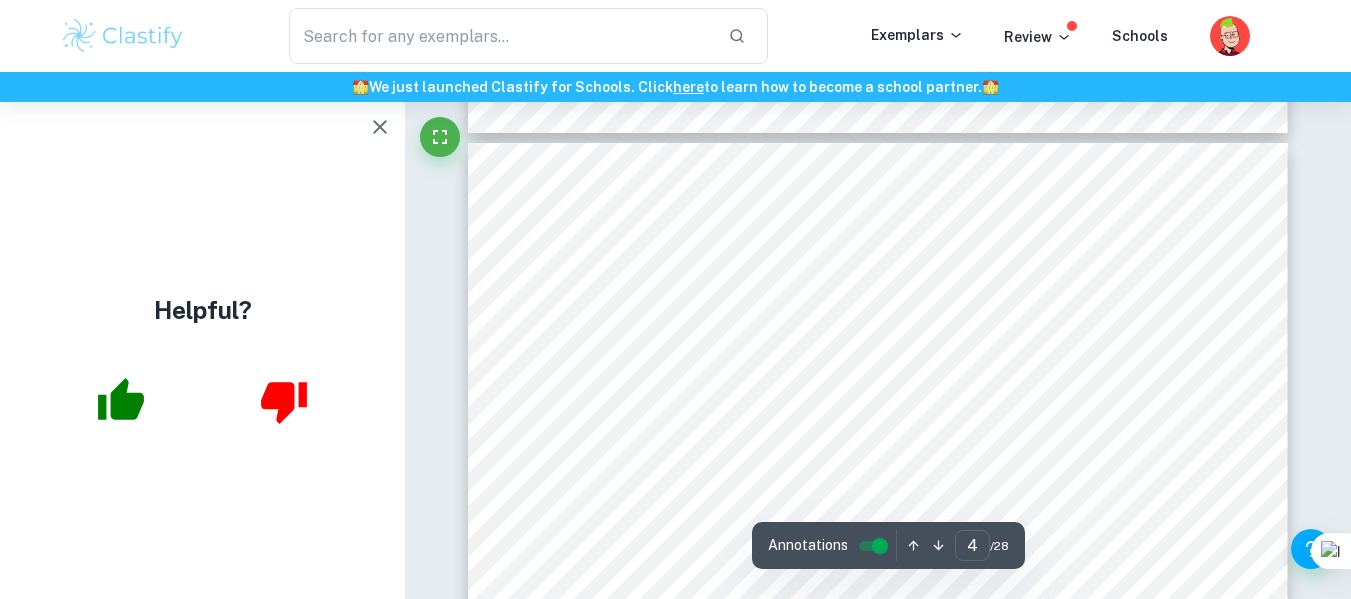 drag, startPoint x: 894, startPoint y: 474, endPoint x: 809, endPoint y: 380, distance: 126.732 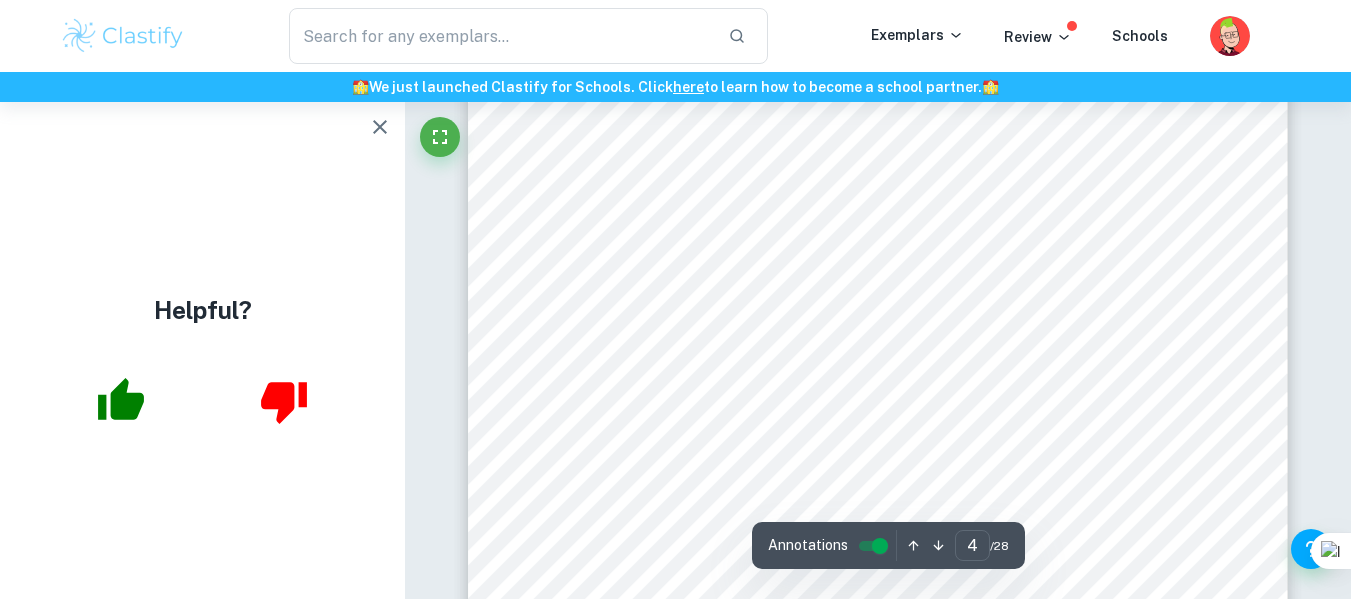 scroll, scrollTop: 3506, scrollLeft: 0, axis: vertical 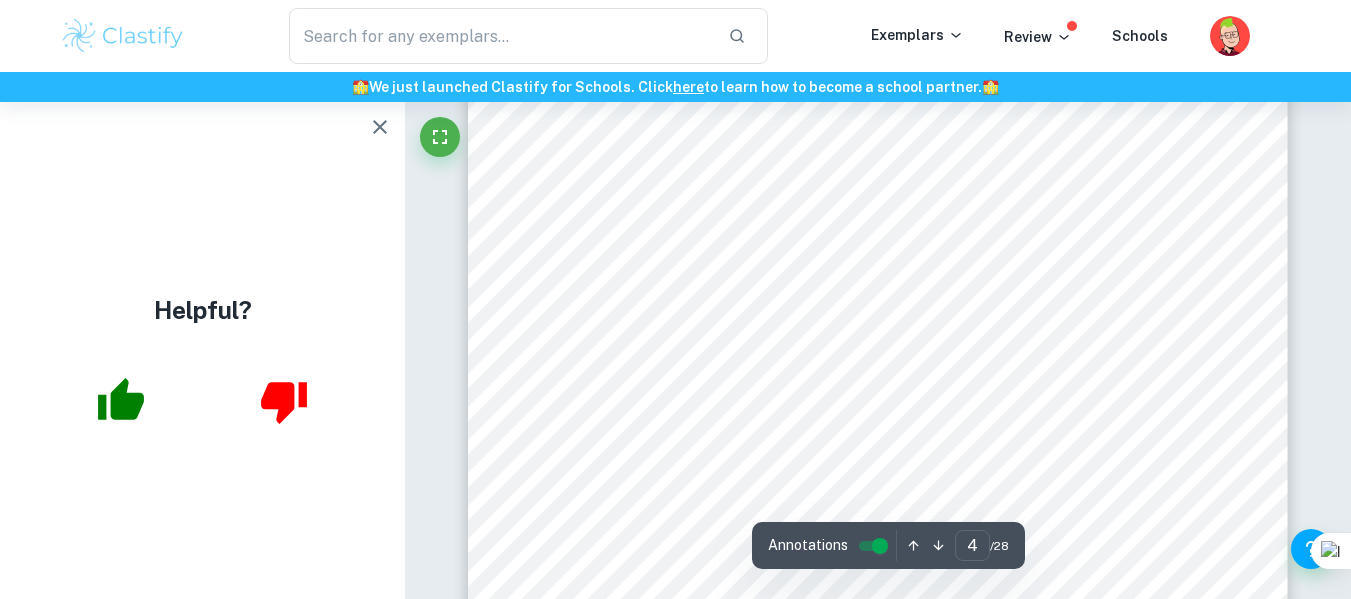 drag, startPoint x: 553, startPoint y: 295, endPoint x: 633, endPoint y: 271, distance: 83.52245 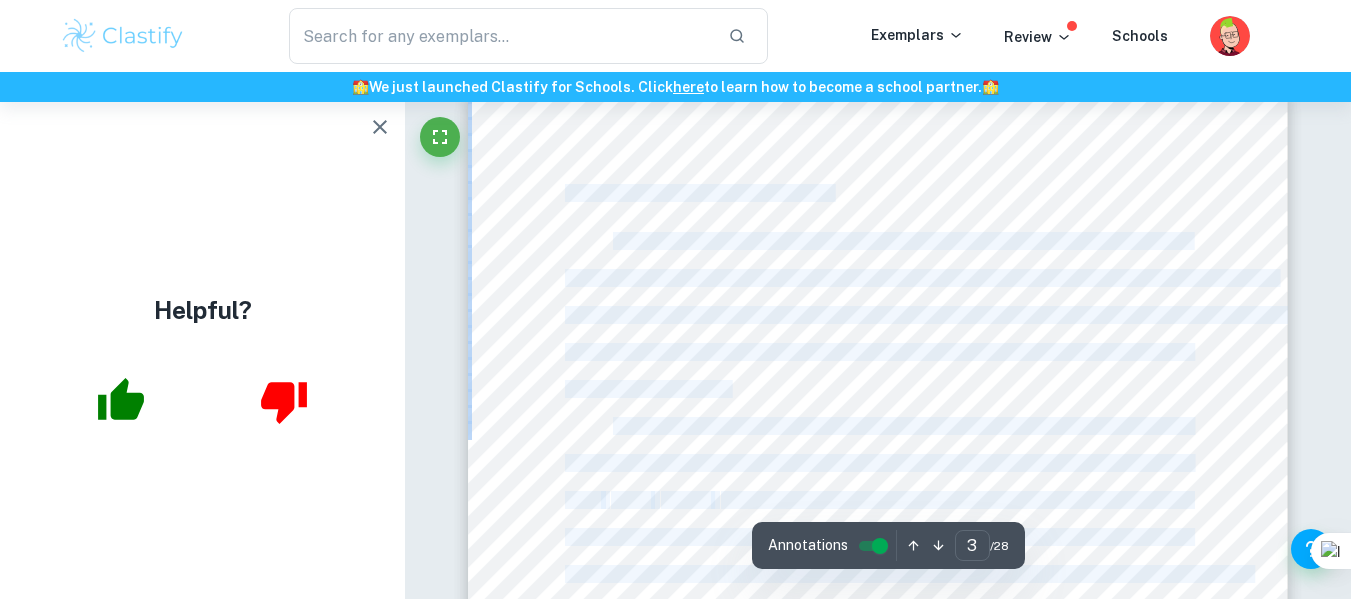 scroll, scrollTop: 2040, scrollLeft: 0, axis: vertical 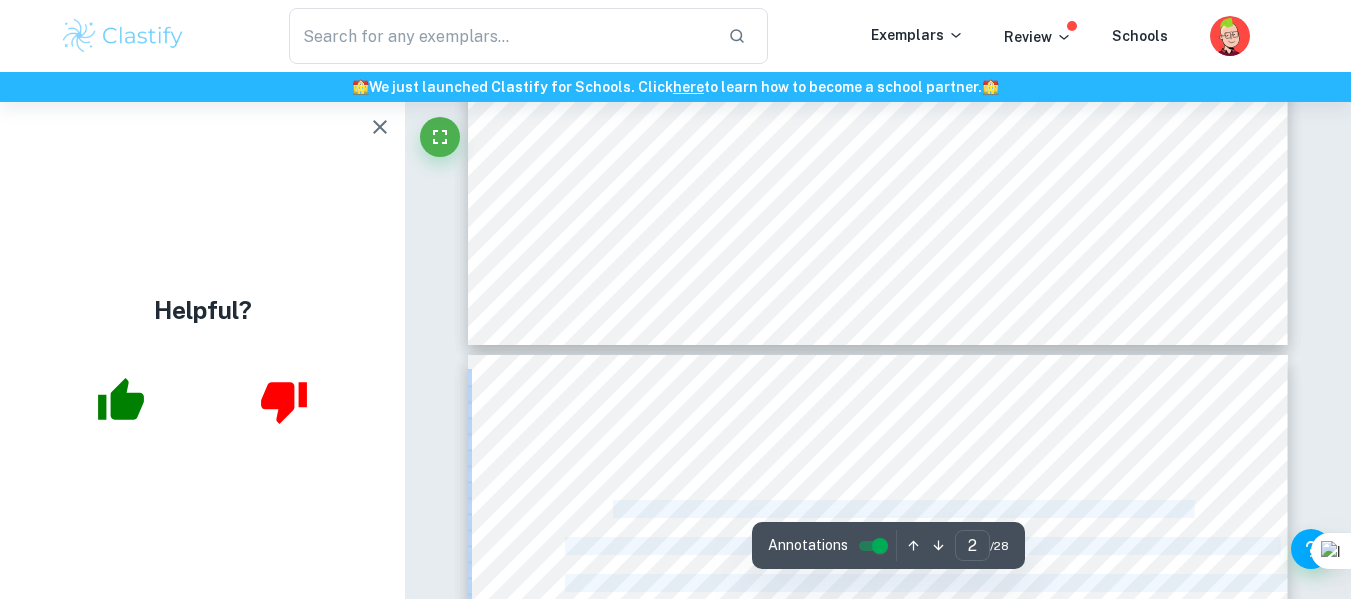 drag, startPoint x: 868, startPoint y: 289, endPoint x: 616, endPoint y: 501, distance: 329.31445 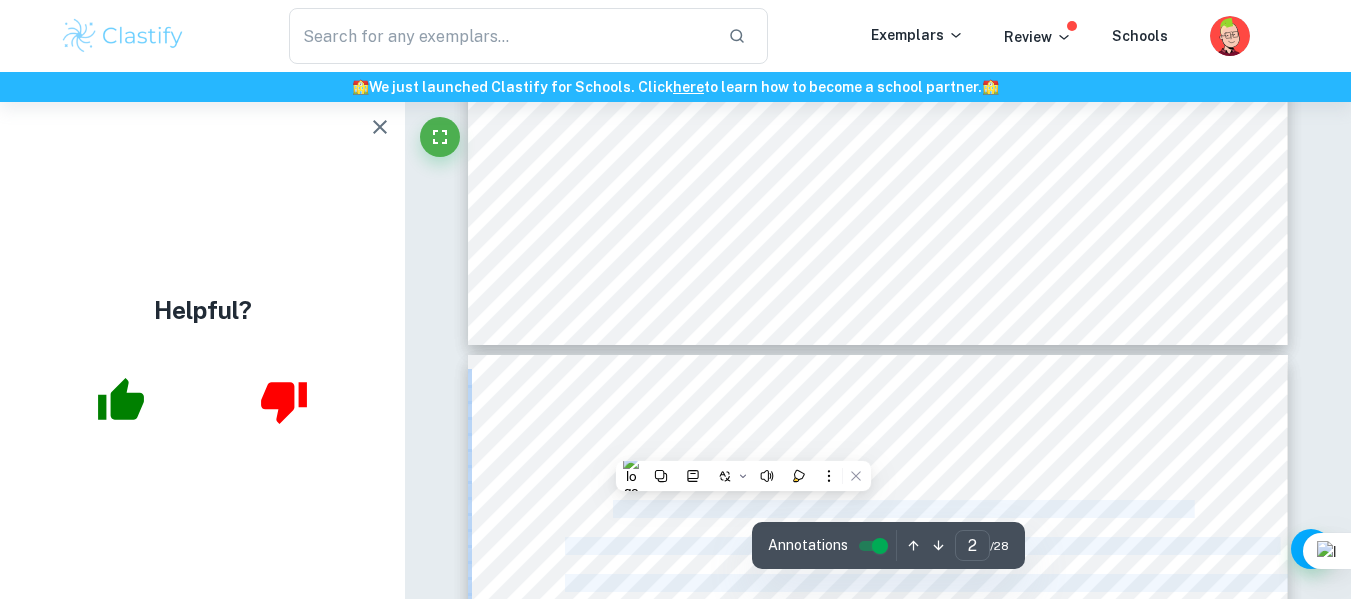 copy on "While 59% of Baby Boomers are considered financially literate, only 36% of Gen Zs are ([PERSON_NAME], 2023). As a future economist passionate about financial literacy but agonized by these statistics, I founded EconoMente, a project in rural [GEOGRAPHIC_DATA] to provide financial education to public high school students, which has reached more than 8,000 students and now includes volunteers from all over the country. However, as an international student myself, who recently moved from a developing country to a developed one, I wondered if my classmates' home countries' Human Development Index   (HDI)   impacts   their levels of financial literacy. Financial literacy is the ability to understand and effectively use various financial skills, including personal financial management, budgeting, and investing ([PERSON_NAME], 2023). I expected that students from developed countries would have a higher level of financial education than those from developing countries due to higher   educational   resources,   easier   access   to   fina..." 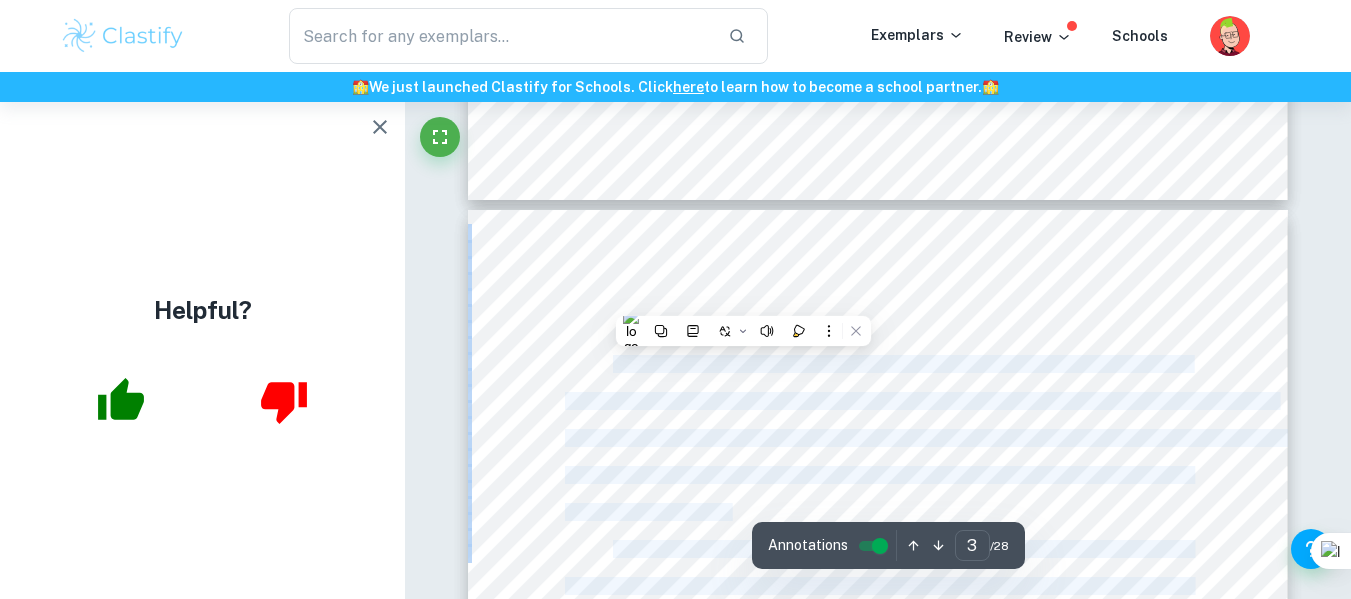 scroll, scrollTop: 2186, scrollLeft: 0, axis: vertical 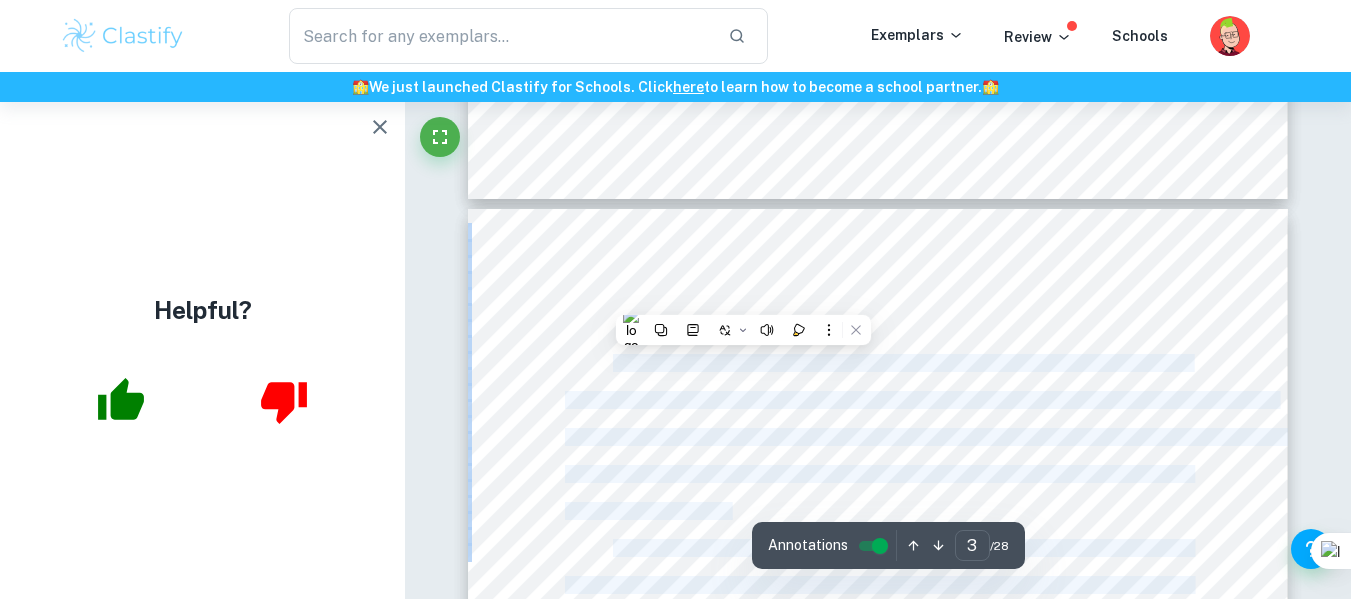 click on "INTRODUCTION AND RATIONALE While 59% of Baby Boomers are considered financially literate, only 36% of Gen Zs are ([PERSON_NAME], 2023). As a future economist passionate about financial literacy but agonized by these statistics, I founded EconoMente, a project in rural [GEOGRAPHIC_DATA] to provide financial education to public high school students, which has reached more than 8,000 students and now includes volunteers from all over the country. However, as an international student myself, who recently moved from a developing country to a developed one, I wondered if my classmates' home countries' Human Development Index   (HDI)   impacts   their levels of financial literacy. Financial literacy is the ability to understand and effectively use various financial skills, including personal financial management, budgeting, and investing ([PERSON_NAME], 2023). I expected that students from developed countries would have a higher level of financial education than those from developing countries due to higher   educational   resources," at bounding box center [878, 739] 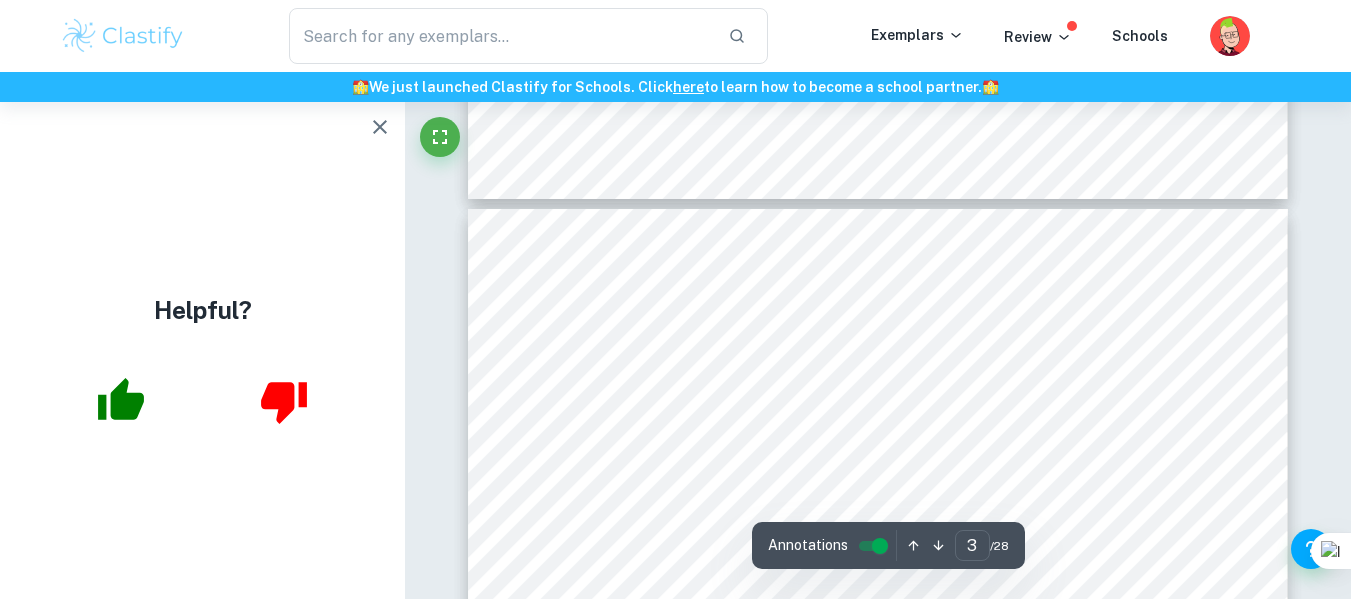 click on "INTRODUCTION AND RATIONALE While 59% of Baby Boomers are considered financially literate, only 36% of Gen Zs are ([PERSON_NAME], 2023). As a future economist passionate about financial literacy but agonized by these statistics, I founded EconoMente, a project in rural [GEOGRAPHIC_DATA] to provide financial education to public high school students, which has reached more than 8,000 students and now includes volunteers from all over the country. However, as an international student myself, who recently moved from a developing country to a developed one, I wondered if my classmates' home countries' Human Development Index   (HDI)   impacts   their levels of financial literacy. Financial literacy is the ability to understand and effectively use various financial skills, including personal financial management, budgeting, and investing ([PERSON_NAME], 2023). I expected that students from developed countries would have a higher level of financial education than those from developing countries due to higher   educational   resources," at bounding box center (878, 739) 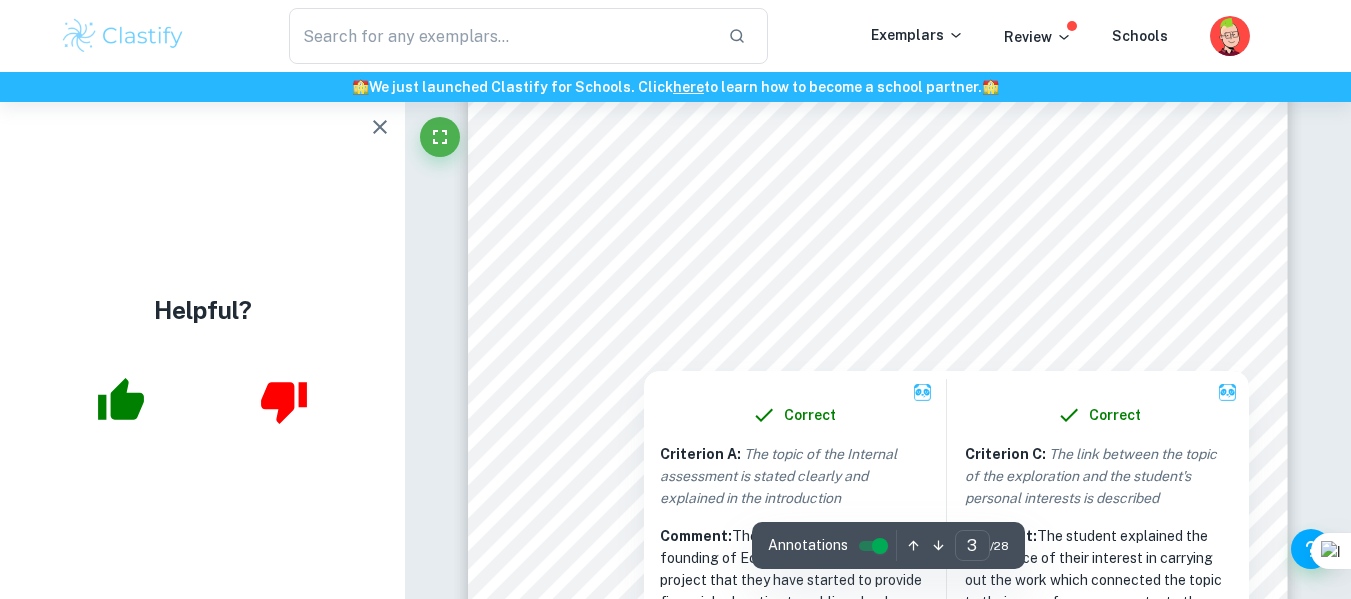 scroll, scrollTop: 2347, scrollLeft: 0, axis: vertical 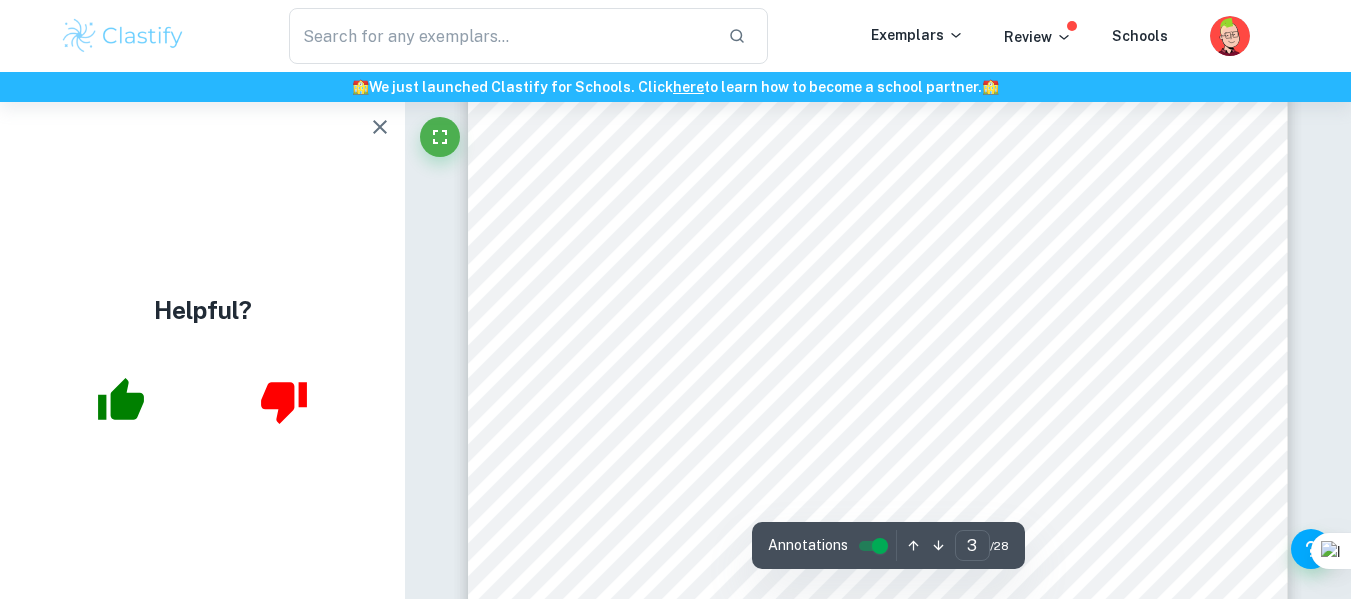 drag, startPoint x: 582, startPoint y: 198, endPoint x: 609, endPoint y: 205, distance: 27.89265 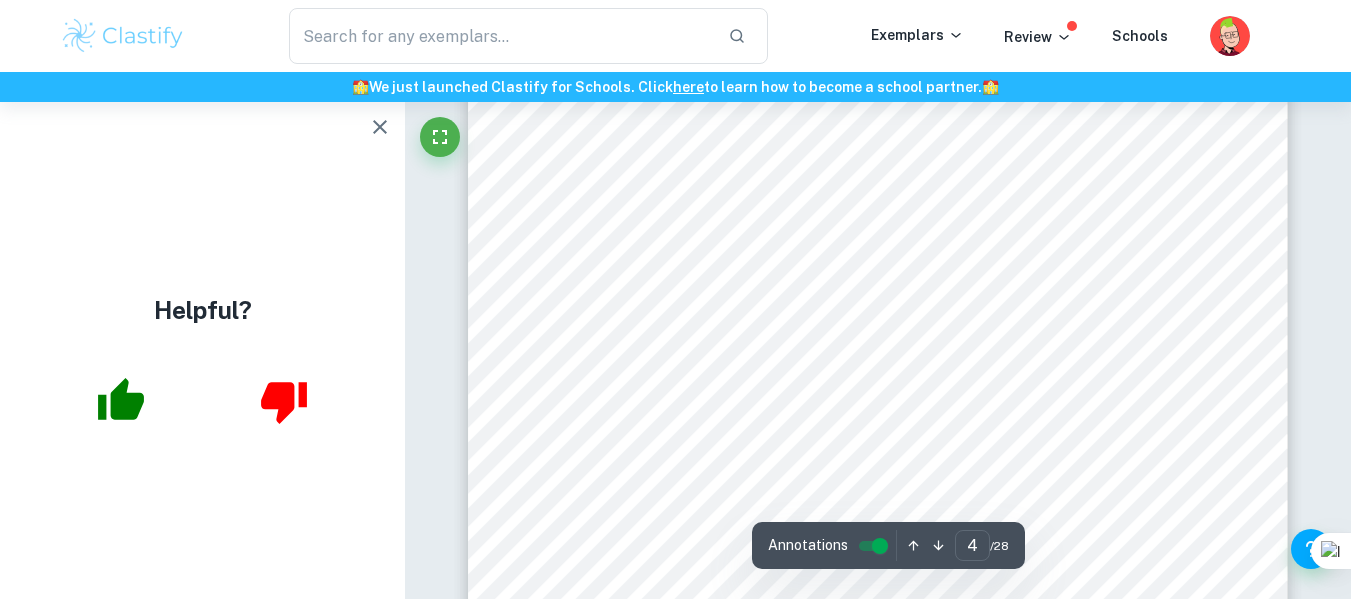 scroll, scrollTop: 3434, scrollLeft: 0, axis: vertical 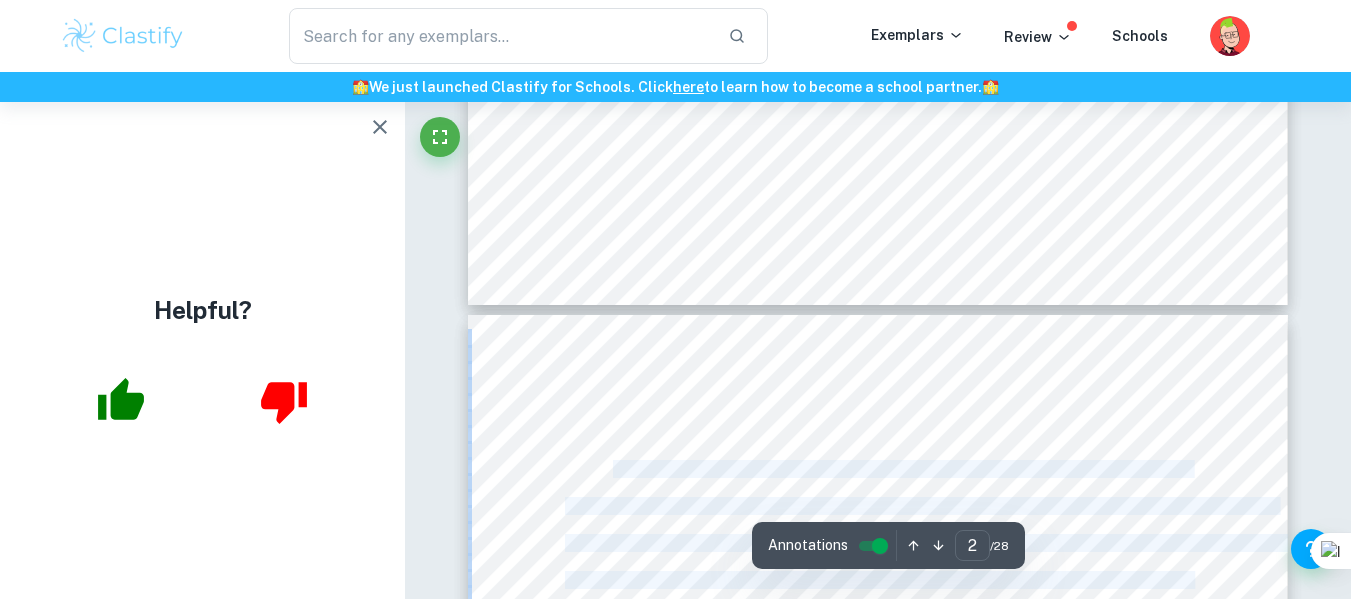 drag, startPoint x: 870, startPoint y: 360, endPoint x: 617, endPoint y: 462, distance: 272.78748 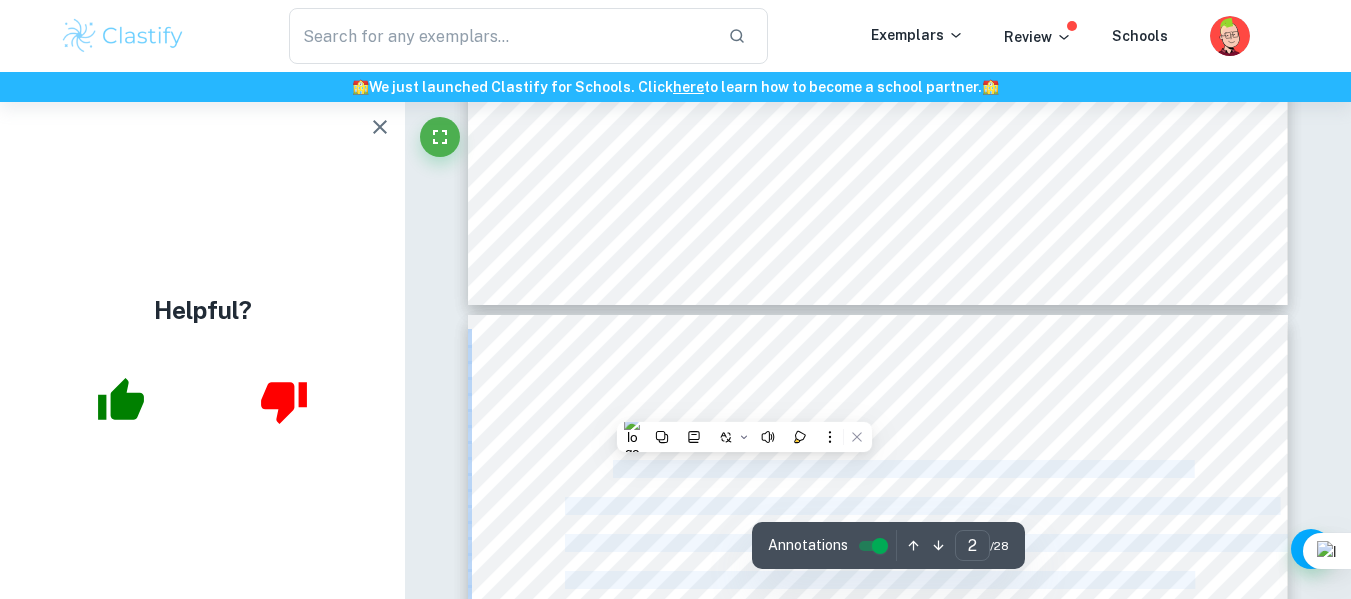copy on "While 59% of Baby Boomers are considered financially literate, only 36% of Gen Zs are ([PERSON_NAME], 2023). As a future economist passionate about financial literacy but agonized by these statistics, I founded EconoMente, a project in rural [GEOGRAPHIC_DATA] to provide financial education to public high school students, which has reached more than 8,000 students and now includes volunteers from all over the country. However, as an international student myself, who recently moved from a developing country to a developed one, I wondered if my classmates' home countries' Human Development Index   (HDI)   impacts   their levels of financial literacy. Financial literacy is the ability to understand and effectively use various financial skills, including personal financial management, budgeting, and investing ([PERSON_NAME], 2023). I expected that students from developed countries would have a higher level of financial education than those from developing countries due to higher   educational   resources,   easier   access   to   fina..." 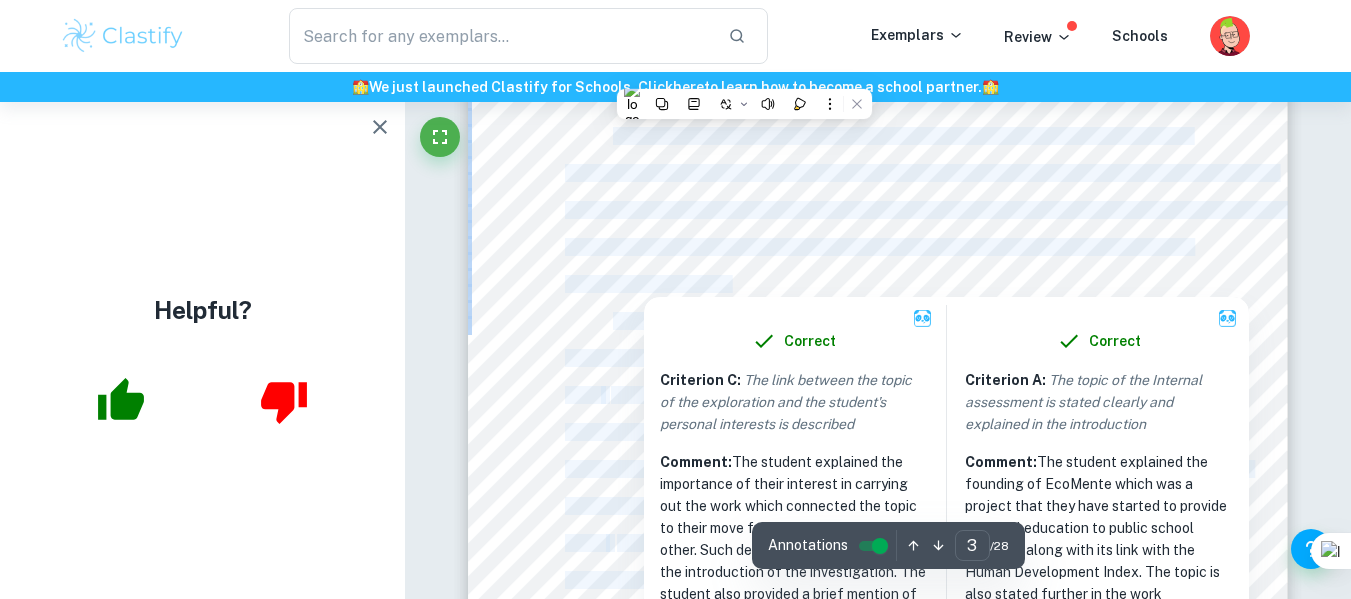 scroll, scrollTop: 2414, scrollLeft: 0, axis: vertical 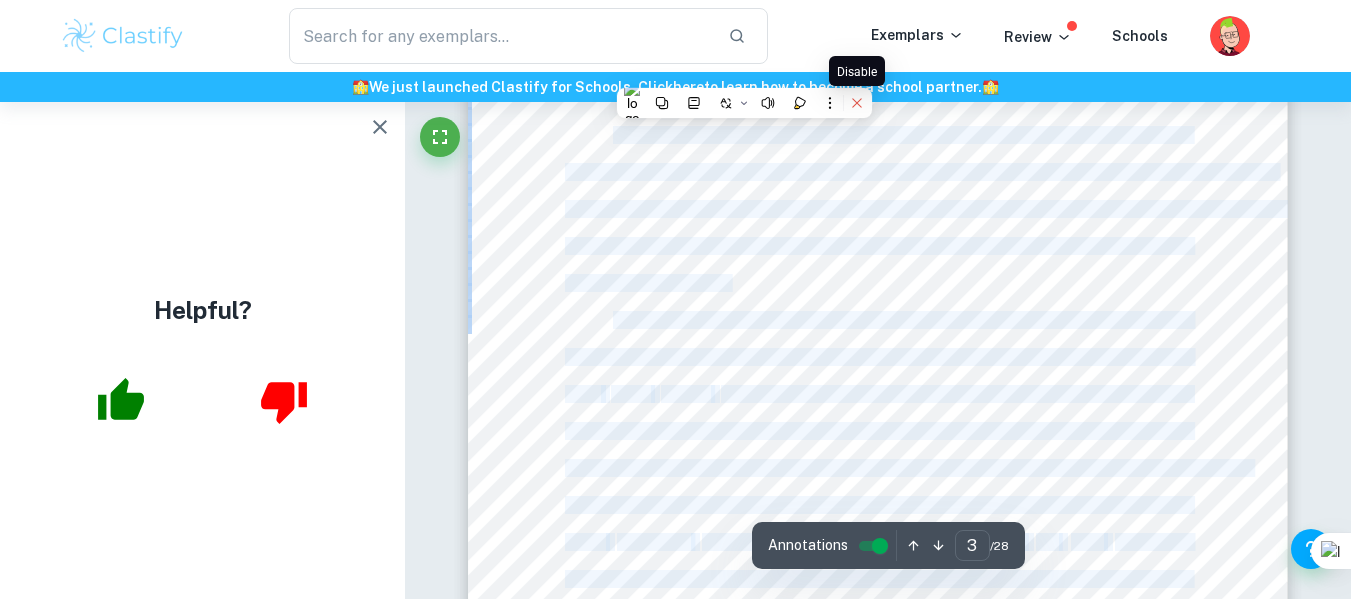 click 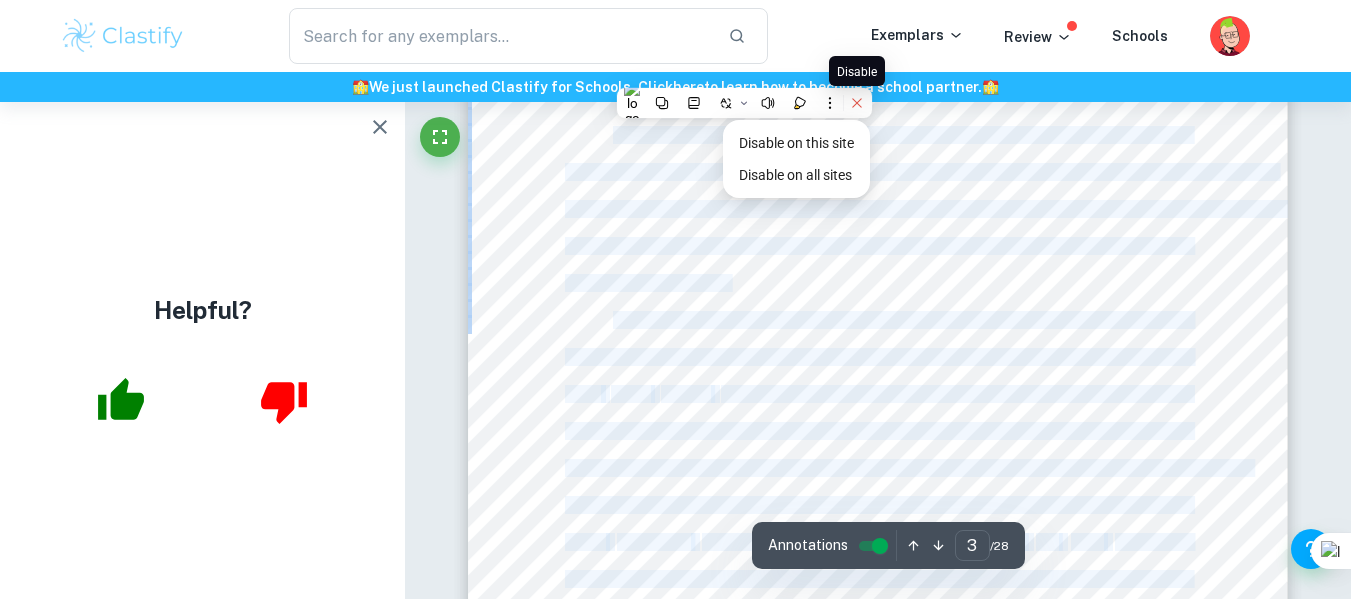 click at bounding box center (857, 103) 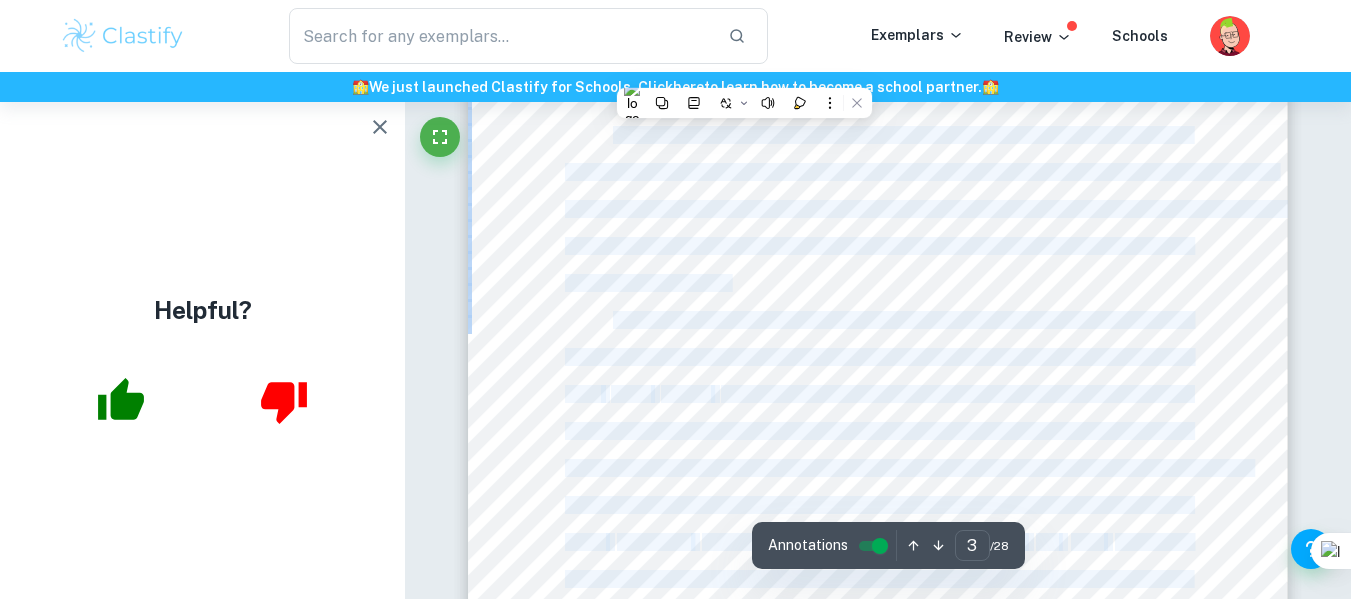 click on "INTRODUCTION AND RATIONALE While 59% of Baby Boomers are considered financially literate, only 36% of Gen Zs are ([PERSON_NAME], 2023). As a future economist passionate about financial literacy but agonized by these statistics, I founded EconoMente, a project in rural [GEOGRAPHIC_DATA] to provide financial education to public high school students, which has reached more than 8,000 students and now includes volunteers from all over the country. However, as an international student myself, who recently moved from a developing country to a developed one, I wondered if my classmates' home countries' Human Development Index   (HDI)   impacts   their levels of financial literacy. Financial literacy is the ability to understand and effectively use various financial skills, including personal financial management, budgeting, and investing ([PERSON_NAME], 2023). I expected that students from developed countries would have a higher level of financial education than those from developing countries due to higher   educational   resources," at bounding box center (878, 511) 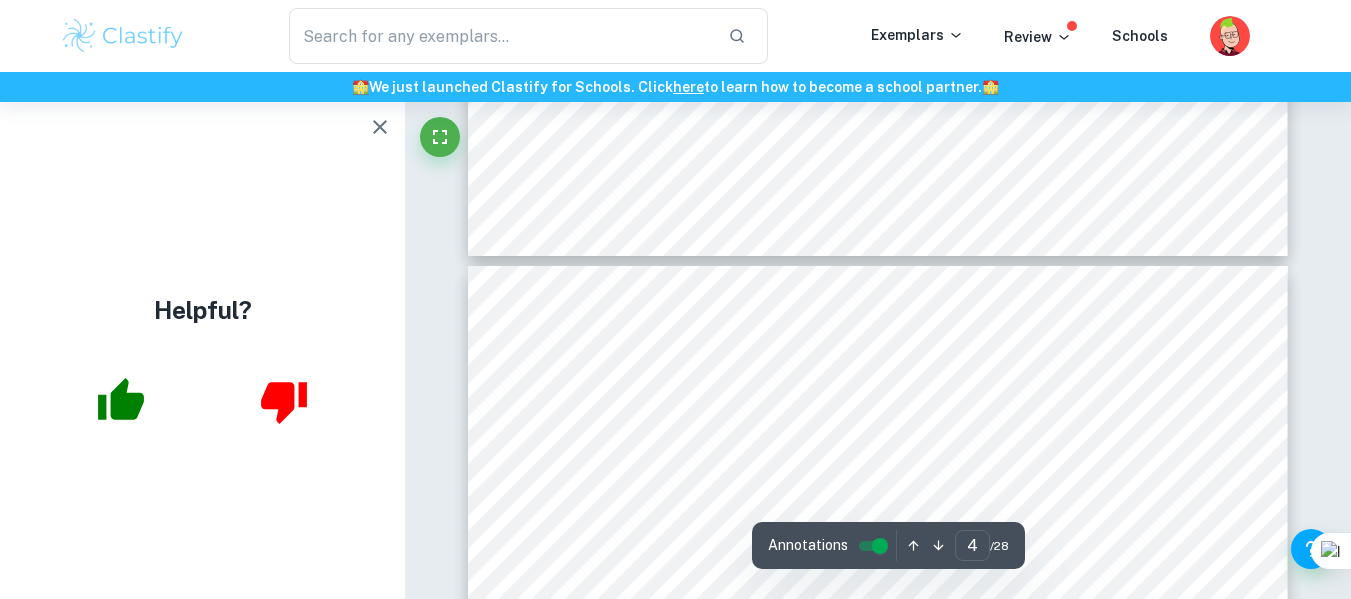 scroll, scrollTop: 3239, scrollLeft: 0, axis: vertical 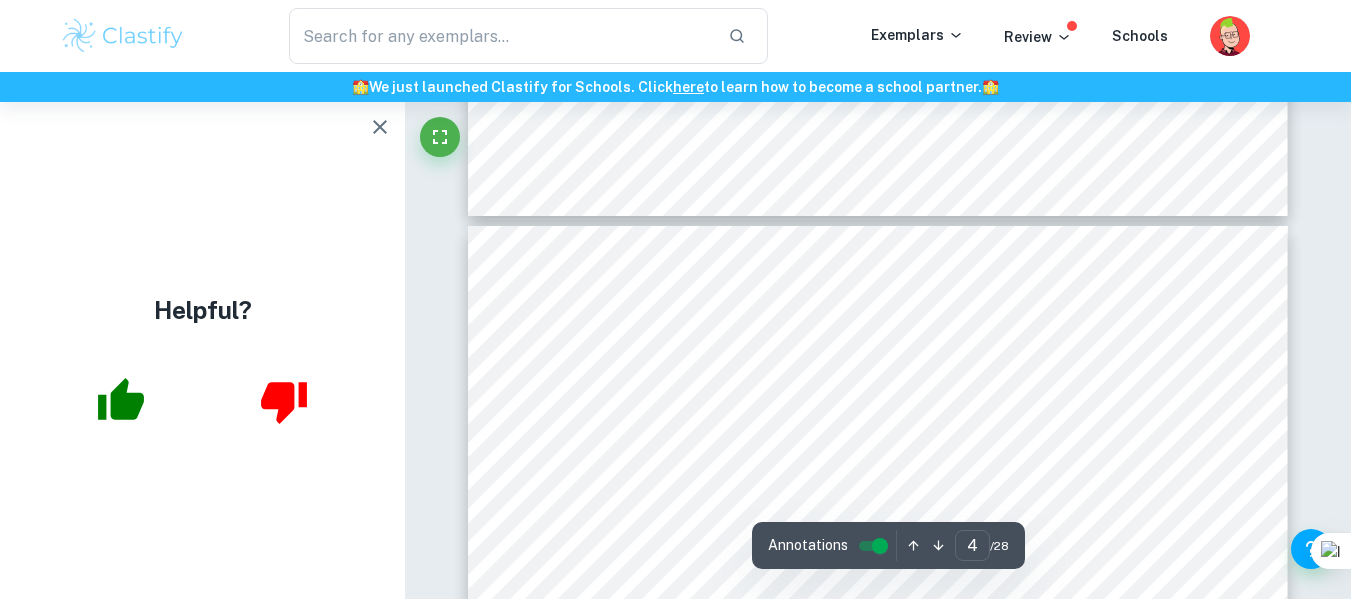 click at bounding box center [878, 756] 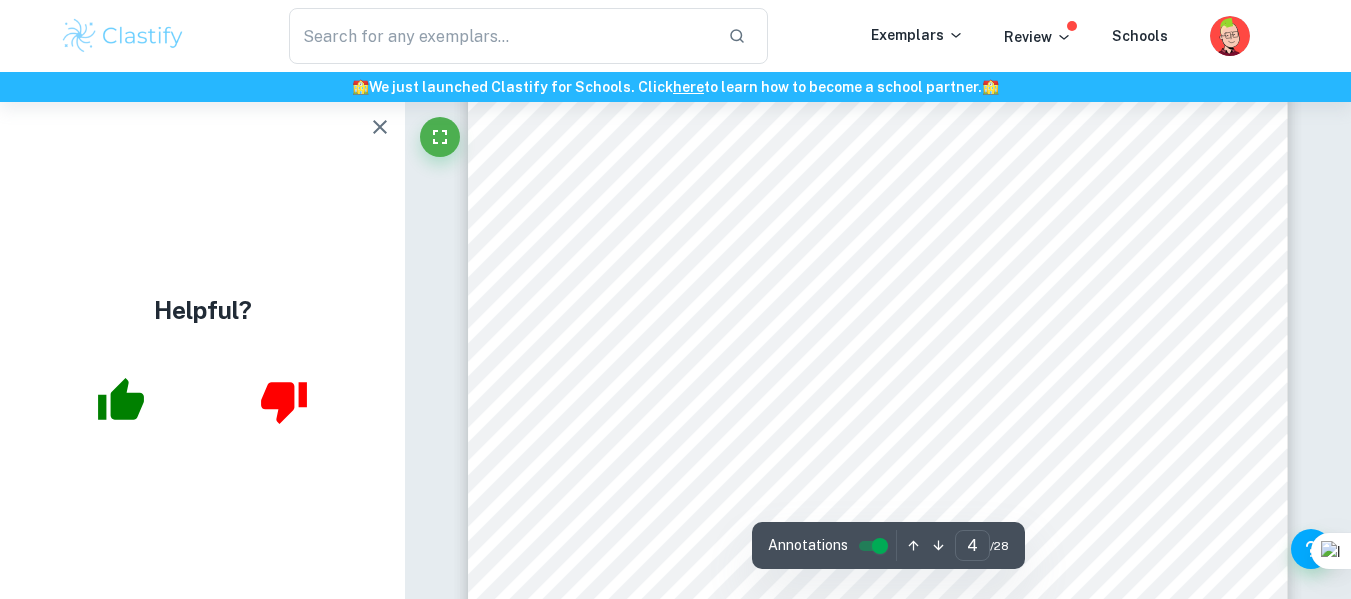 scroll, scrollTop: 3672, scrollLeft: 0, axis: vertical 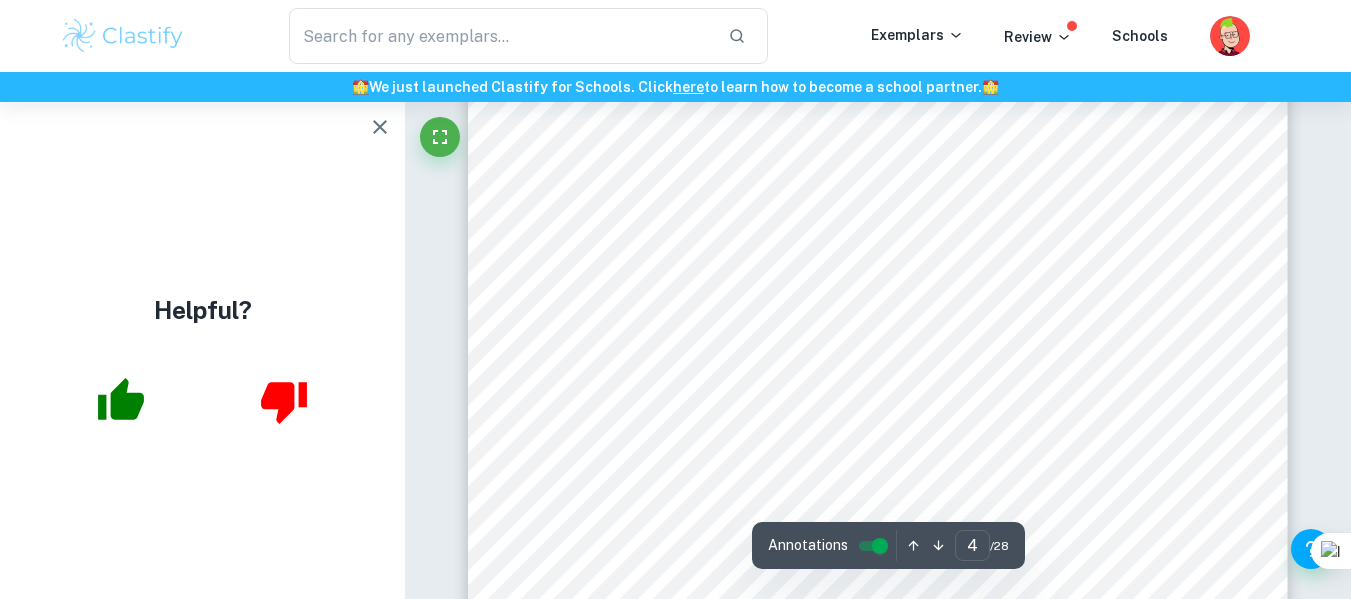 click on "Therefore, this essay aims to answer the question , "Is there a correlation between the financial literacy level of international students and their respective nation's Human Development Index?"   This paper hypothesizes that there might be a moderate linear correlation between the two variables due to the abovementioned factors accounted for by the HDI, which tend to impact people's financial literacy. However, it might not be a strong correlation since other factors, such as personal family incomes, could also be considered when assessing the factors that affect one's financial literacy levels. AIM AND APPROACH As described in the introduction, this exploratory study aims to analyze if there is a correlation between international students' financial literacy level and their home countries' HDI. This analysis will relate the two variables under the conditions usually presented in real life when financial knowledge is required chiefly: students will undertake surprise quizzes and 3" at bounding box center (878, 323) 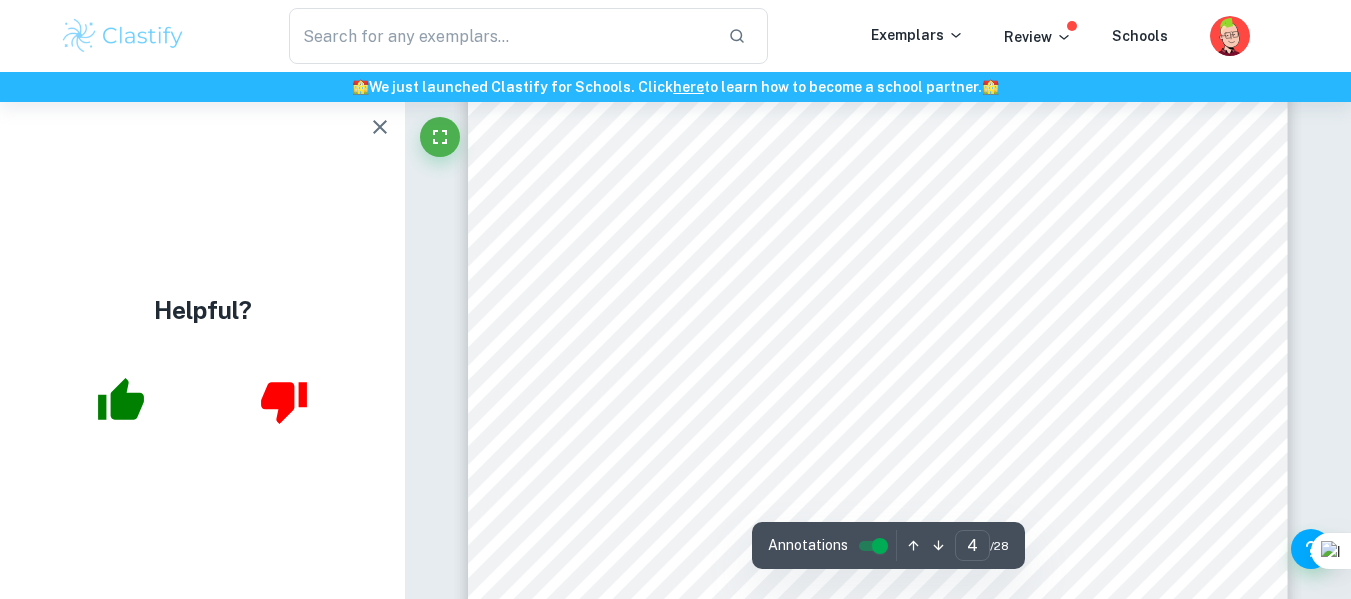 scroll, scrollTop: 3772, scrollLeft: 0, axis: vertical 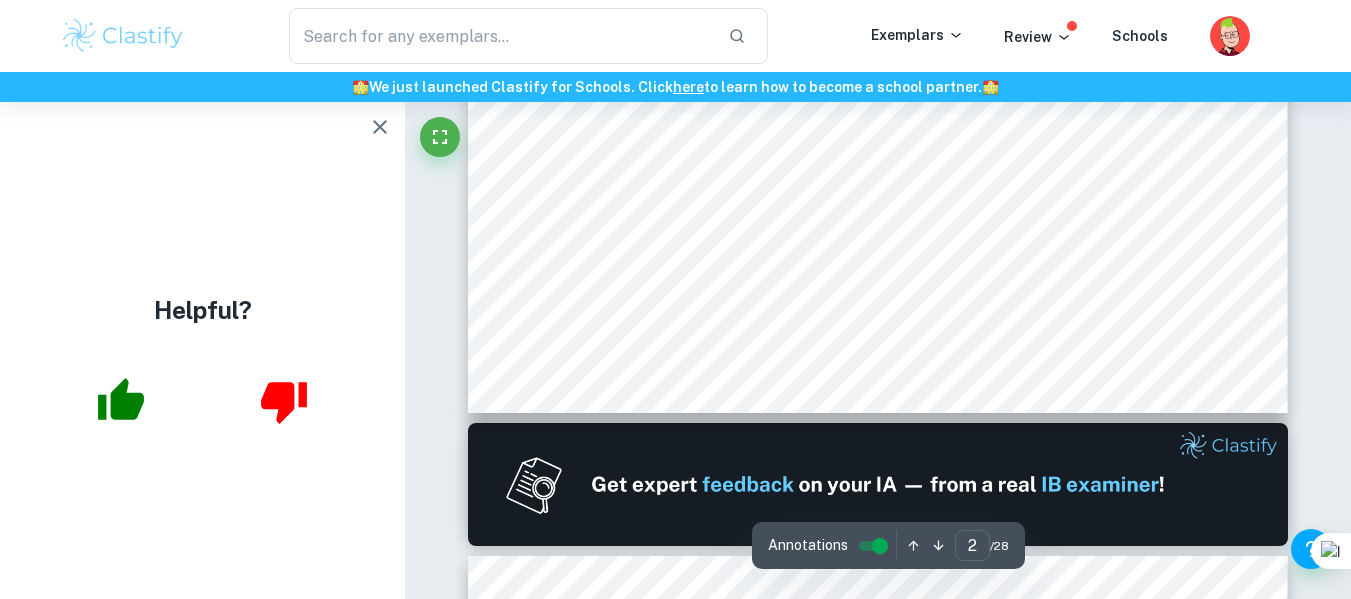 type on "1" 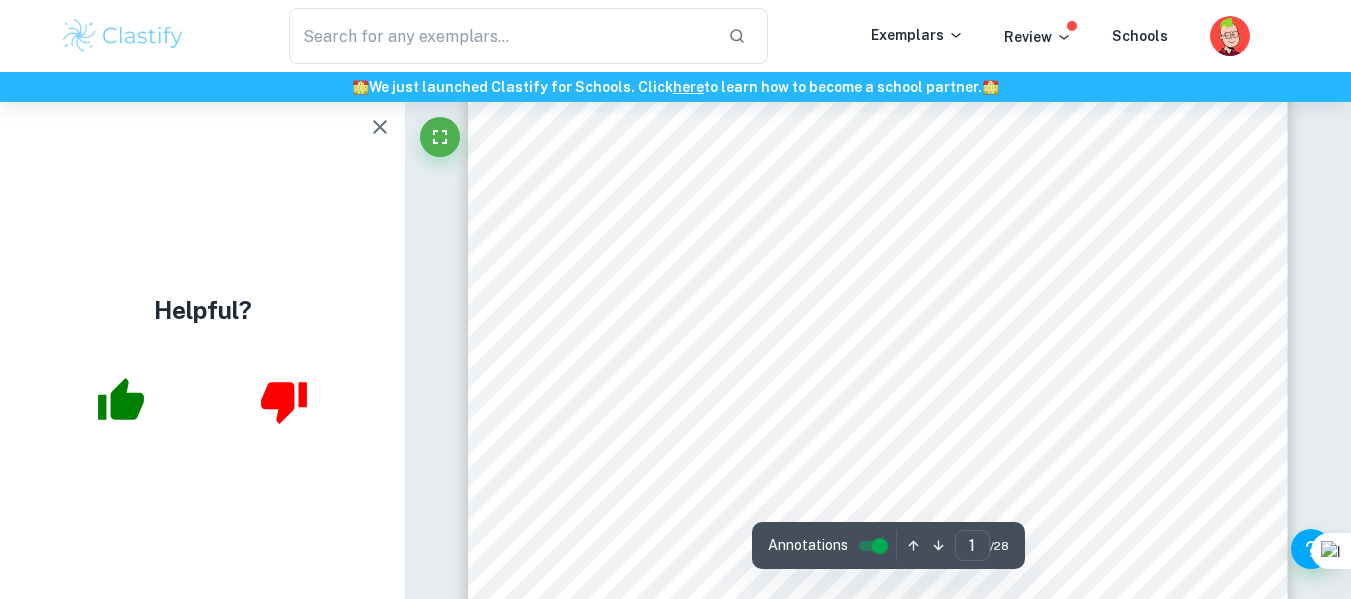 scroll, scrollTop: 282, scrollLeft: 0, axis: vertical 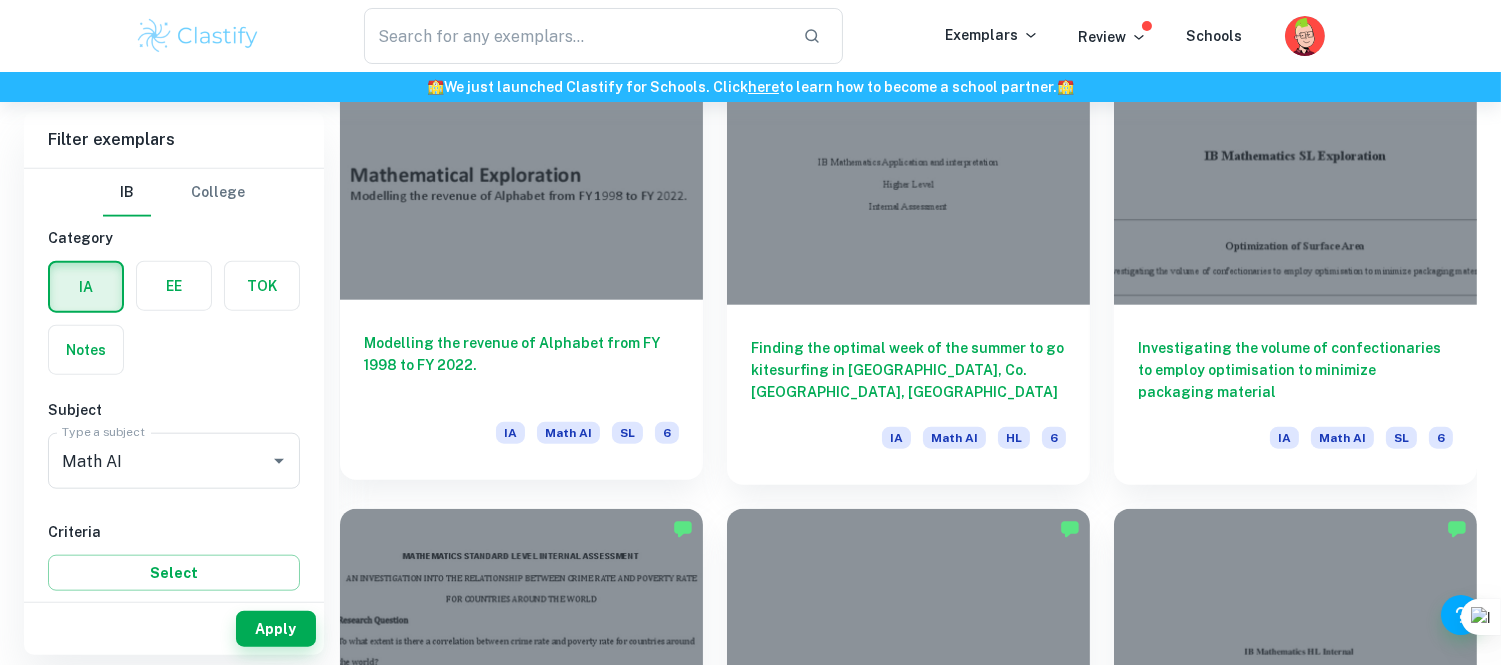 click at bounding box center [521, 164] 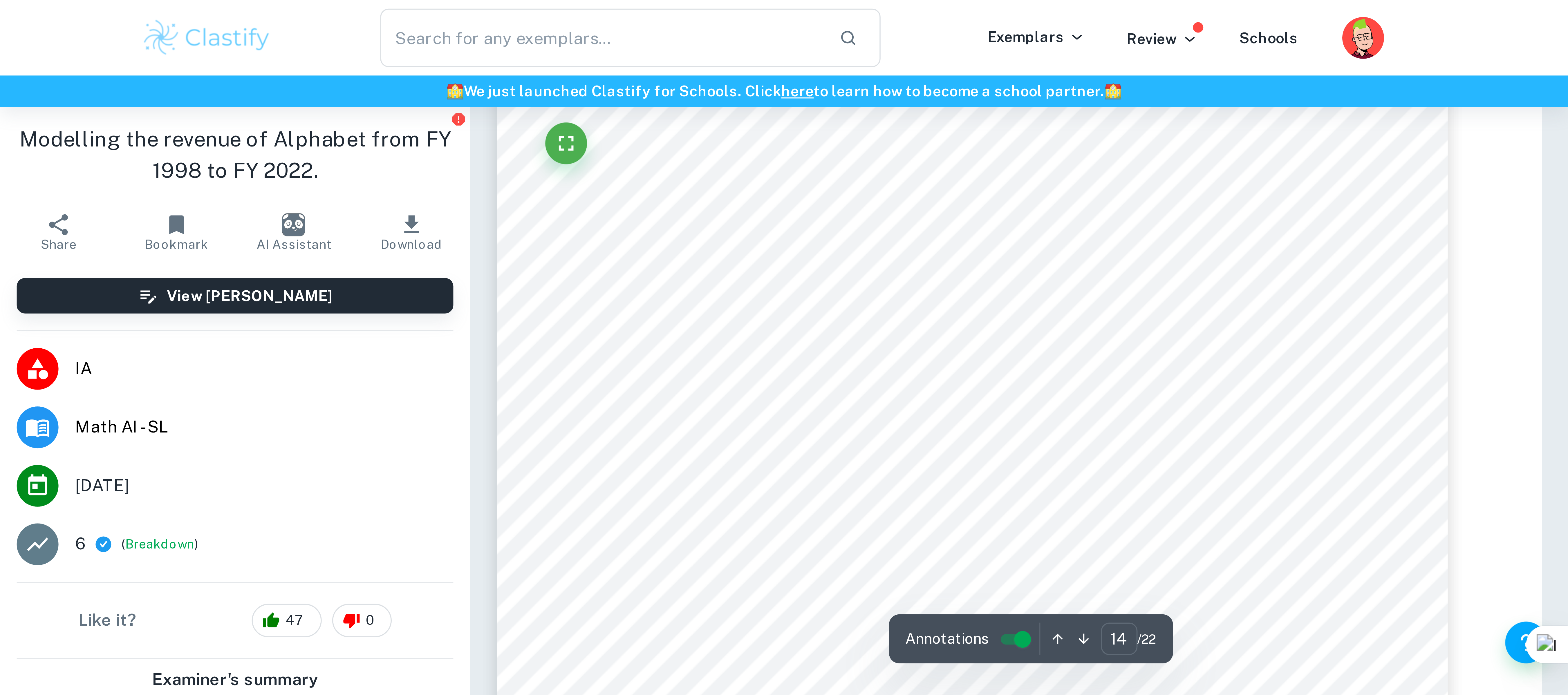 scroll, scrollTop: 5380, scrollLeft: 0, axis: vertical 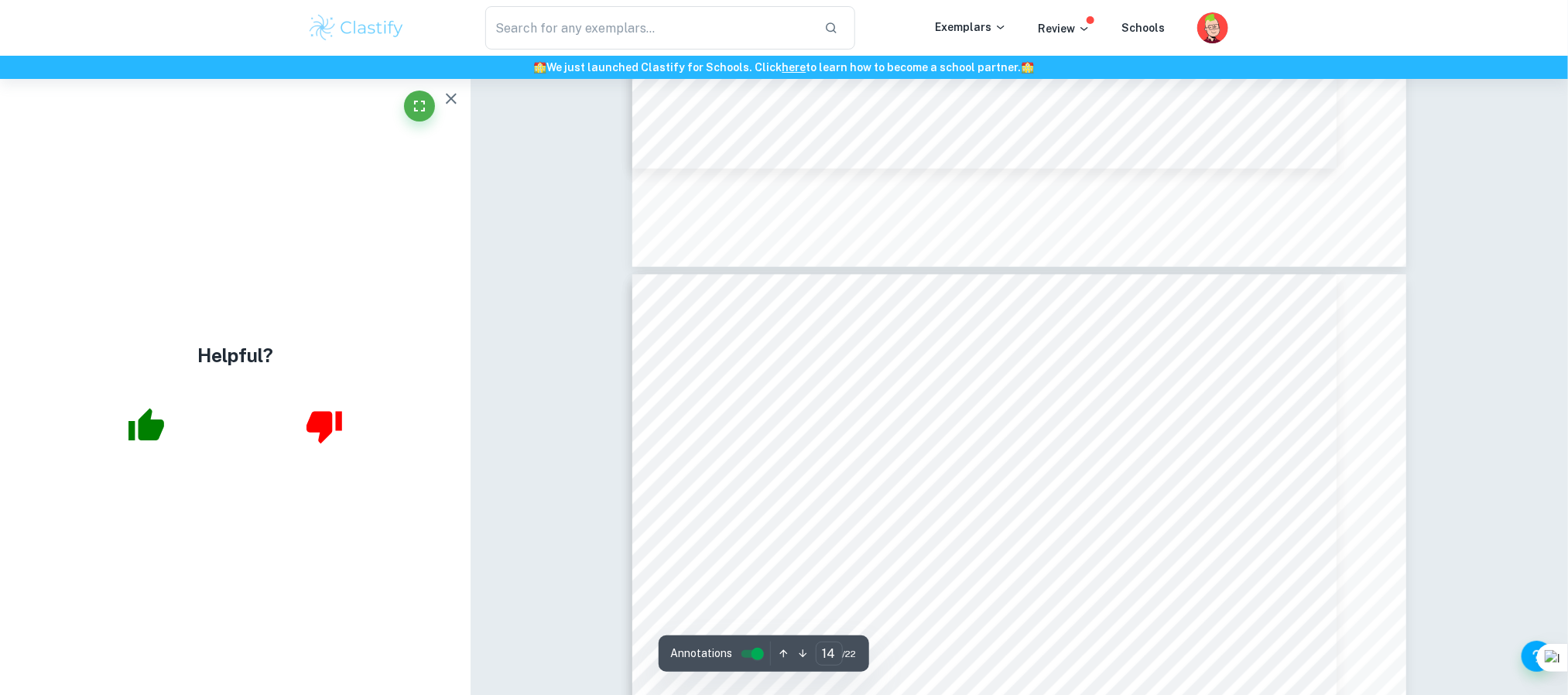 click on "13 Logistic functions The graph as displayed in the figure above did not meet the expectations of how a revenue trend is supposed to look, this is due to the fact that in the figure the revenue seems to have no limit but keeps growing but in the real-world context, due to some factors that our out of our control and even customer preference. I decided to further investigate on other models which take limits into account and discovered that the logistic function was the best to use. This function was way above what my course at Standard Level required me to study but due to my passion towards this investigation, I decided to study it and apply it to this investigation. General formula: 𝑦 =   𝐴 1 + 𝑏𝑒 )*+ ‘a’ = this is the current capacity/ the limit for the revenue made. ‘b’ = y-intercept ‘c’ = criterion that influences the rate of exponential growth The logistic function is used to illustrate growth rates in which the first phase is virtually Point A (0,19) Point B(12,29300) Point A (" at bounding box center [1019, -281] 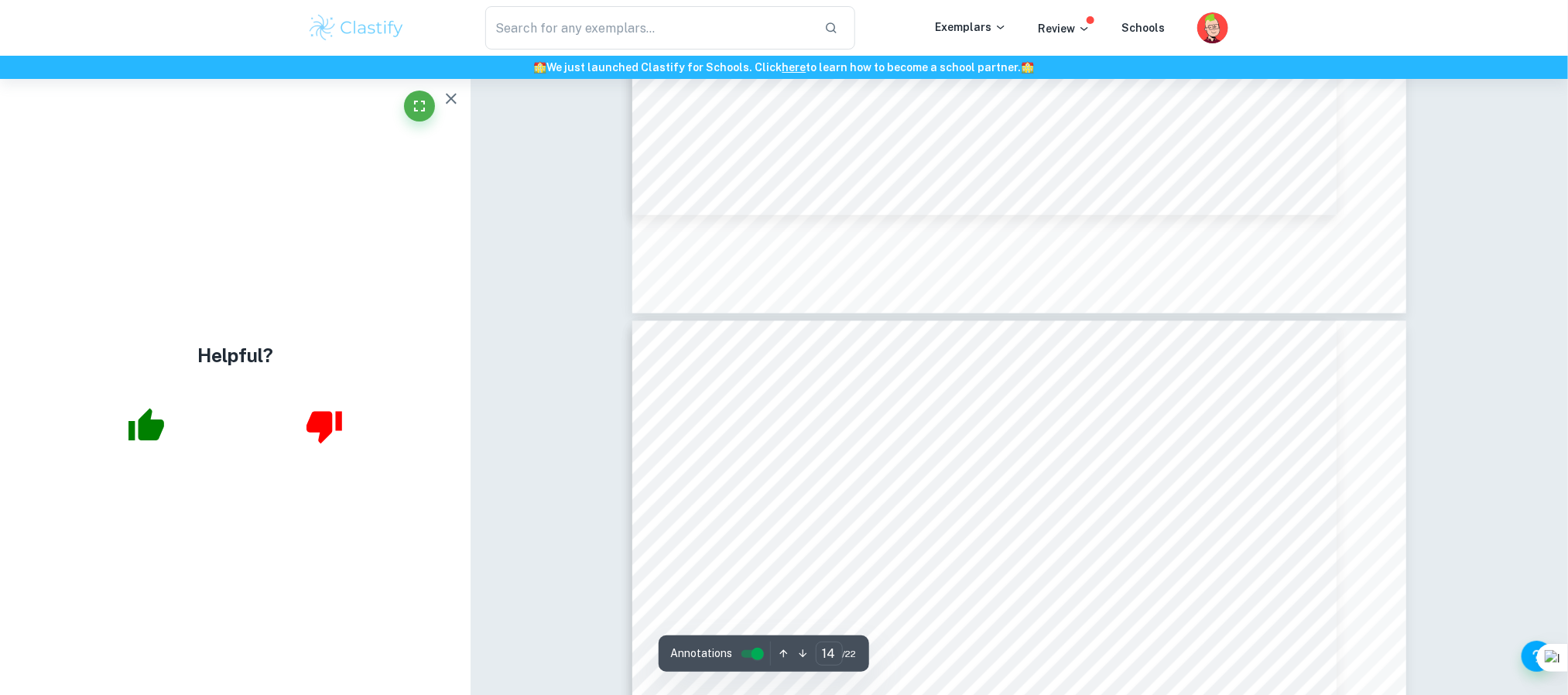 click on "13 Logistic functions The graph as displayed in the figure above did not meet the expectations of how a revenue trend is supposed to look, this is due to the fact that in the figure the revenue seems to have no limit but keeps growing but in the real-world context, due to some factors that our out of our control and even customer preference. I decided to further investigate on other models which take limits into account and discovered that the logistic function was the best to use. This function was way above what my course at Standard Level required me to study but due to my passion towards this investigation, I decided to study it and apply it to this investigation. General formula: 𝑦 =   𝐴 1 + 𝑏𝑒 )*+ ‘a’ = this is the current capacity/ the limit for the revenue made. ‘b’ = y-intercept ‘c’ = criterion that influences the rate of exponential growth The logistic function is used to illustrate growth rates in which the first phase is virtually Point A (0,19) Point B(12,29300) Point A (" at bounding box center [1019, -235] 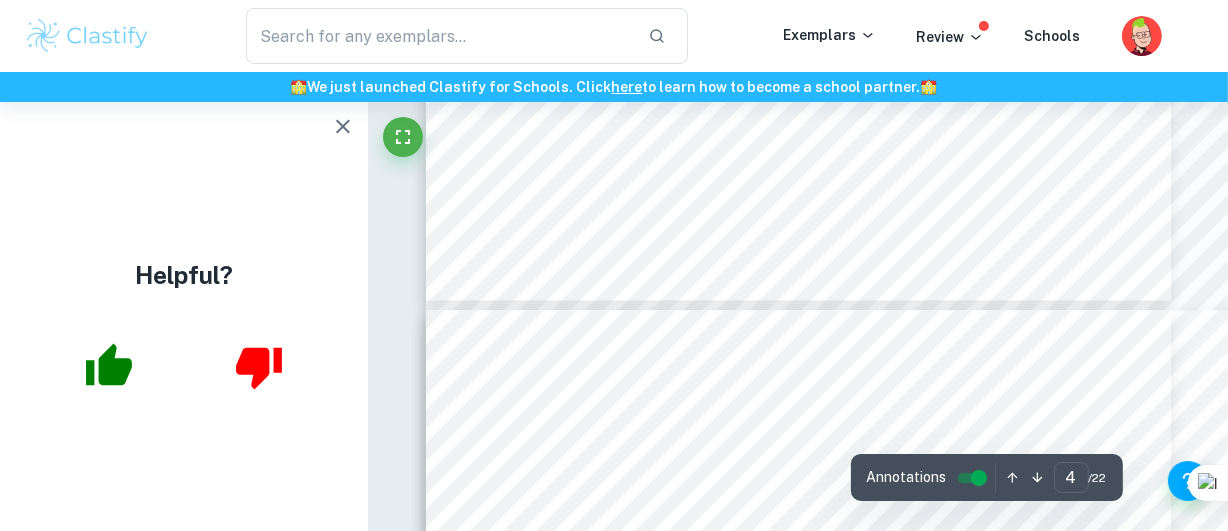 scroll, scrollTop: 3209, scrollLeft: 0, axis: vertical 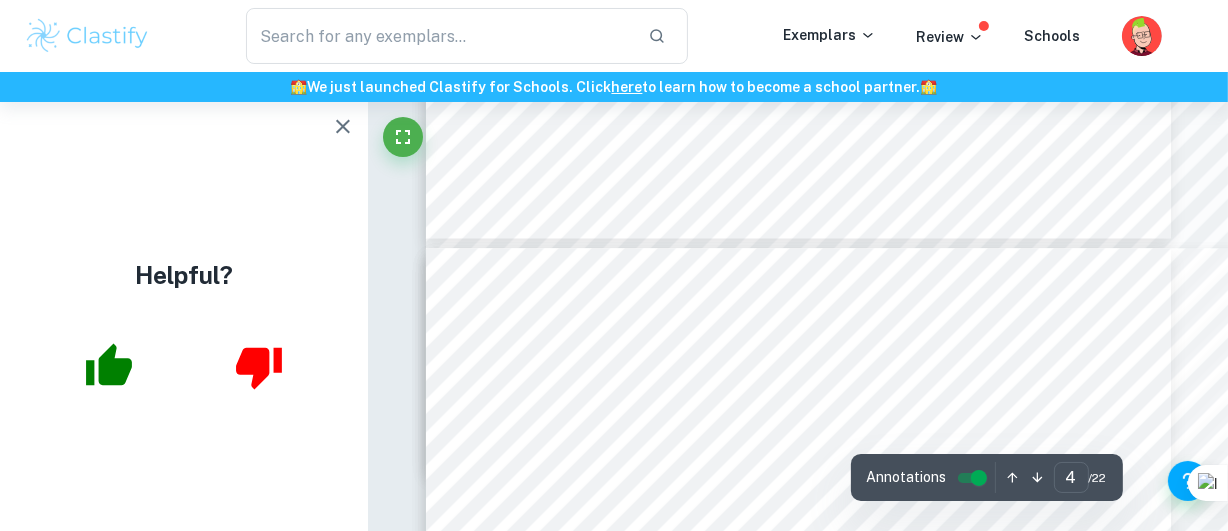 type on "3" 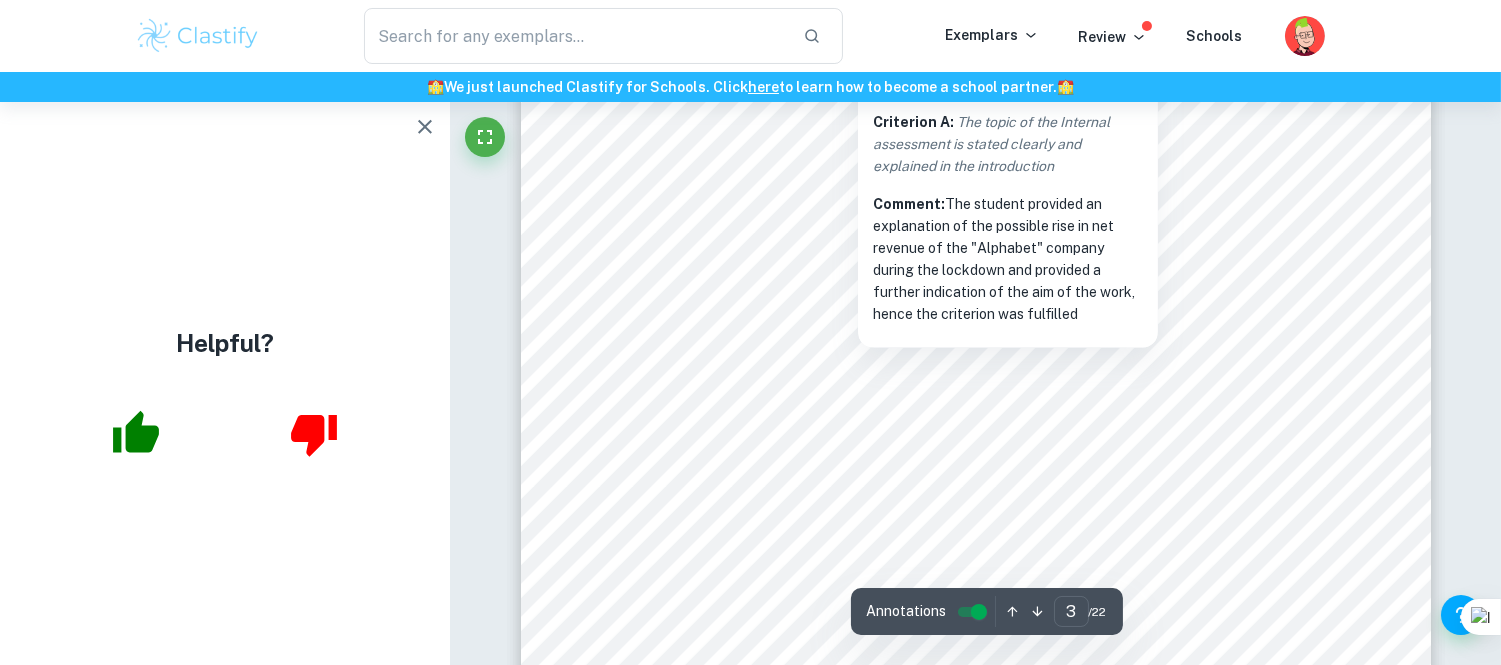 scroll, scrollTop: 3305, scrollLeft: 0, axis: vertical 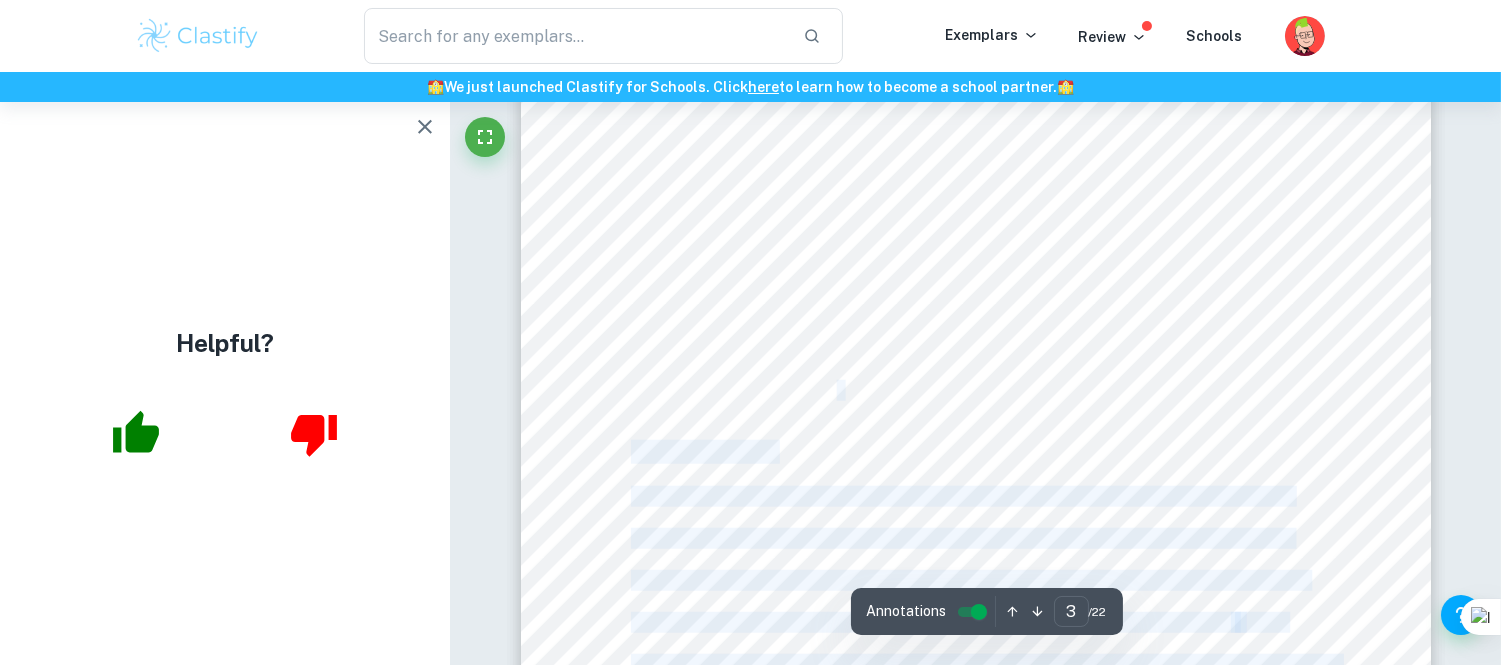 drag, startPoint x: 665, startPoint y: 302, endPoint x: 835, endPoint y: 385, distance: 189.17981 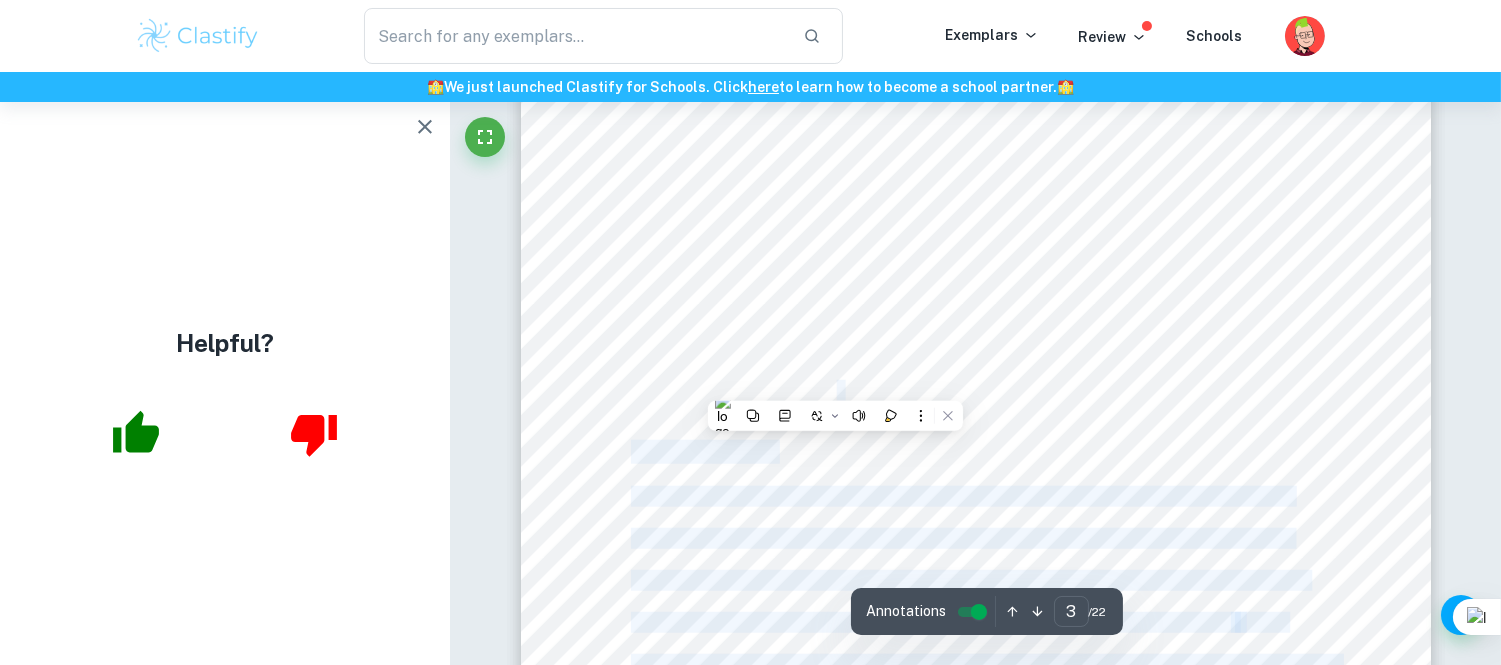 click on "3 Introduction Revenue is the money made from regular business activities, and it is determined by multiplying the product's average selling price by the quantity sold. One of the world's largest conglomerates, Alphabet consists of numerous subsidiaries that each perform their own unique functions but are ultimately subsumed by the parent company. Due to my personal experiences during the lockdown in [GEOGRAPHIC_DATA], I'm very interested in this subject. My county went into a lockdown [DATE] when COVID-19 struck, forcing many people to rely on the internet for daily tasks like reading the news, looking at advertisements, making purchases, and ensuring the safety of their homes and businesses. Tech behemoths like Alphabet thrived and saw their net revenue rise despite the crisis. My curiosity about how much money these companies are making and whether or not it has changed since they first started was sparked from my frequent use of Google, a subsidiary of we can protect ourselves from the virus. Aim   below." at bounding box center (976, 200) 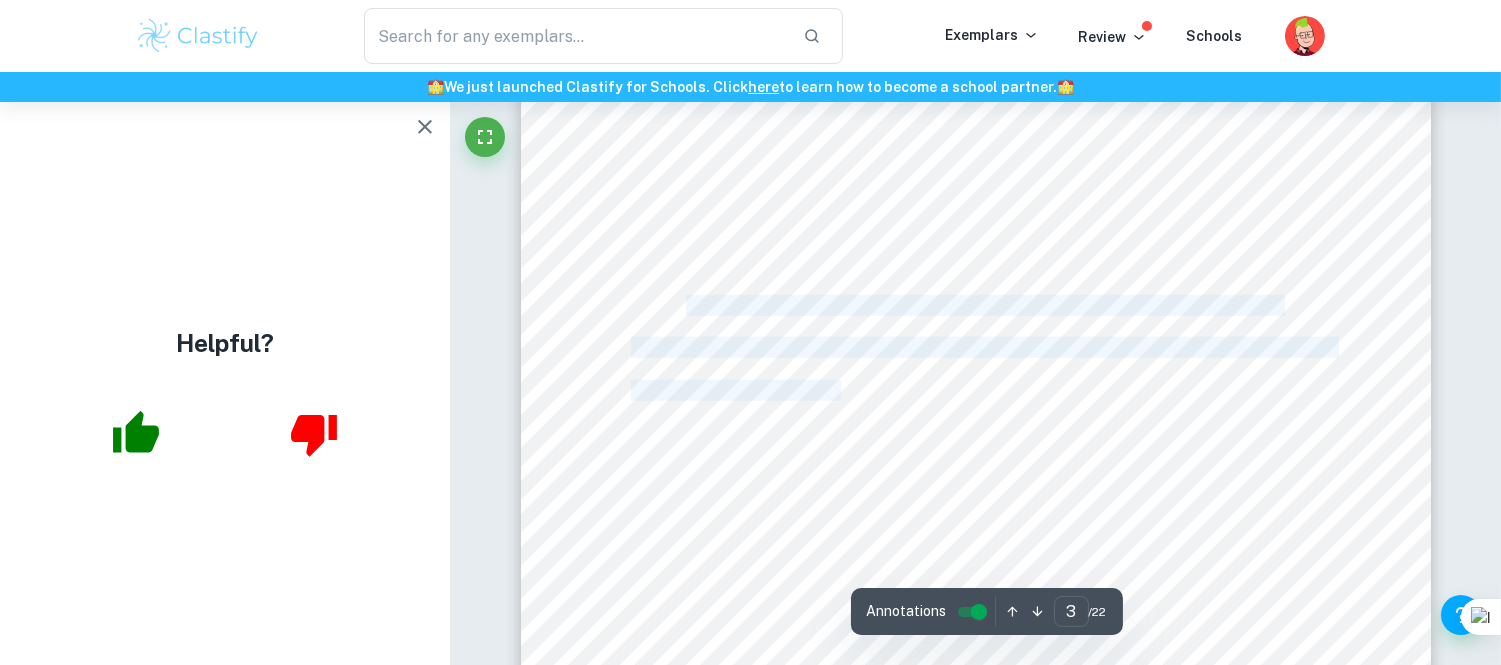 drag, startPoint x: 840, startPoint y: 387, endPoint x: 688, endPoint y: 297, distance: 176.64655 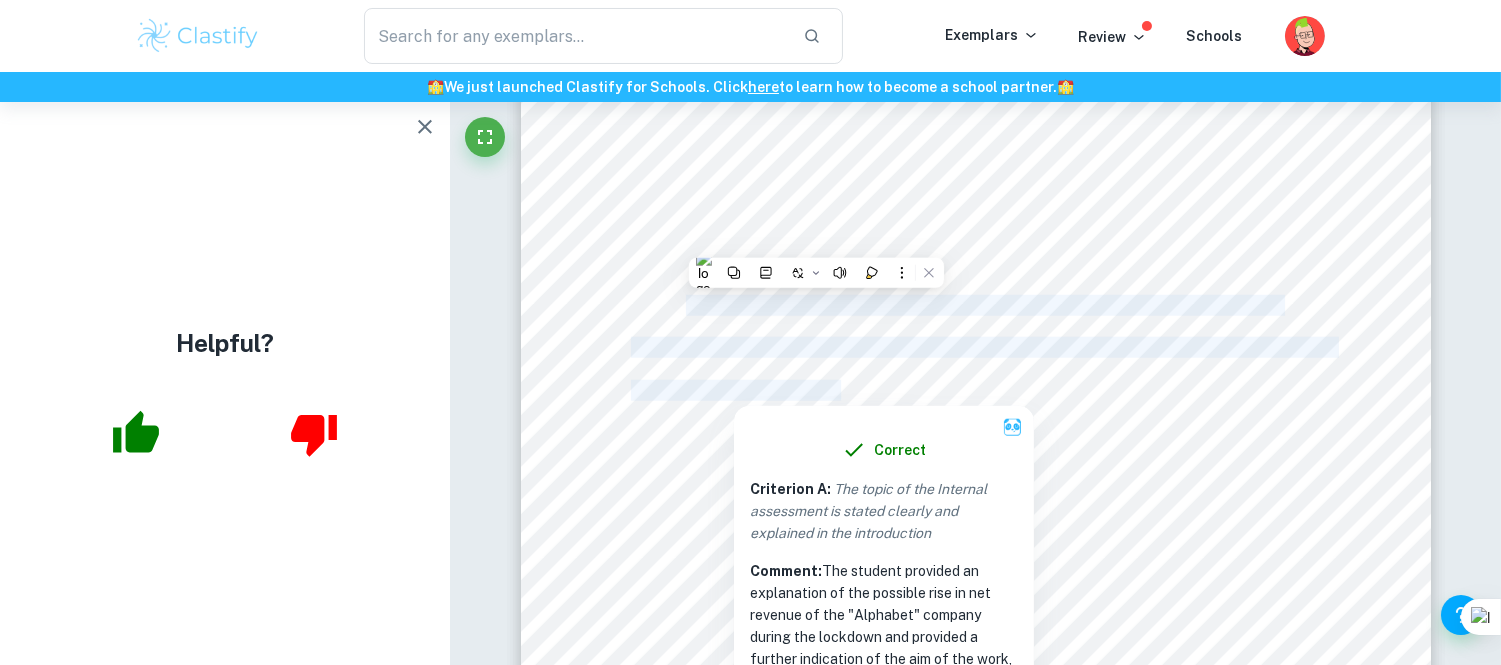 copy on "For the aim of the exploration, I want to find the best model which represents the revenue this company has gained since [DATE] to [DATE], and also focus on what impact google has had on it as a subsidiary." 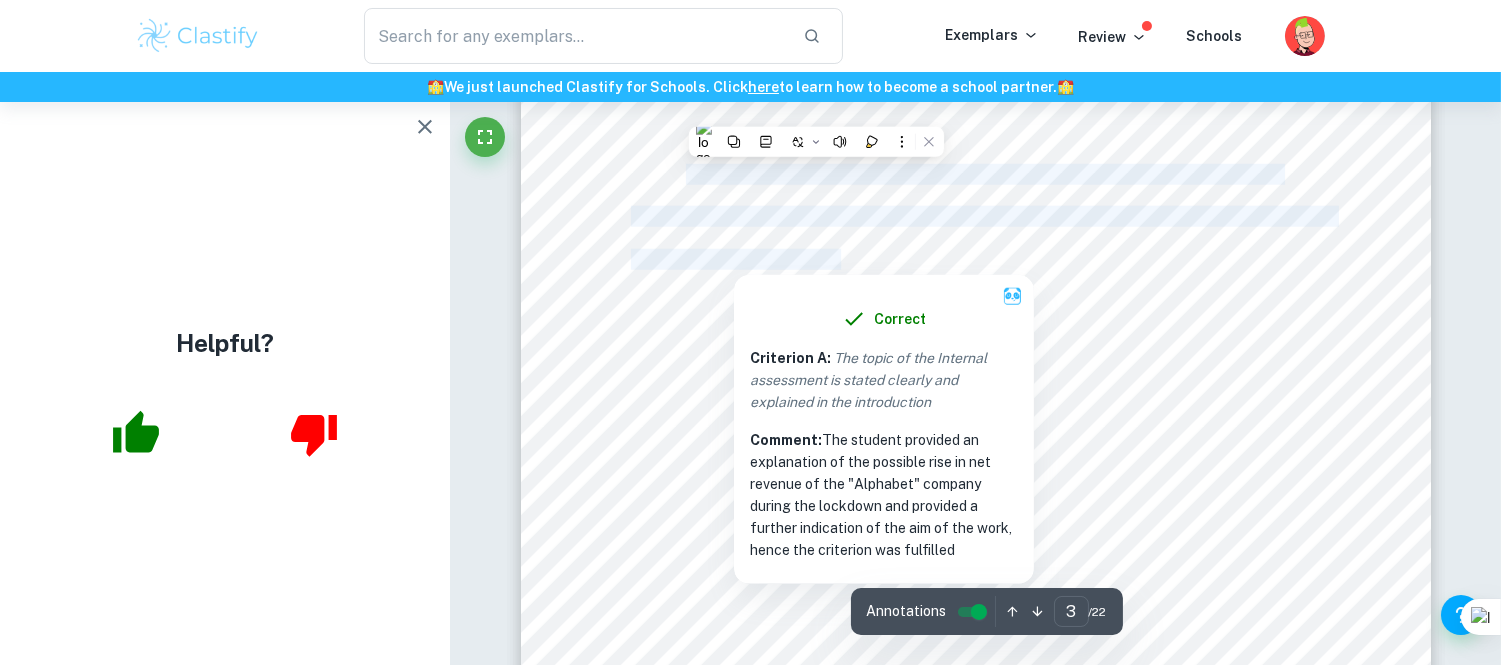 scroll, scrollTop: 3421, scrollLeft: 0, axis: vertical 